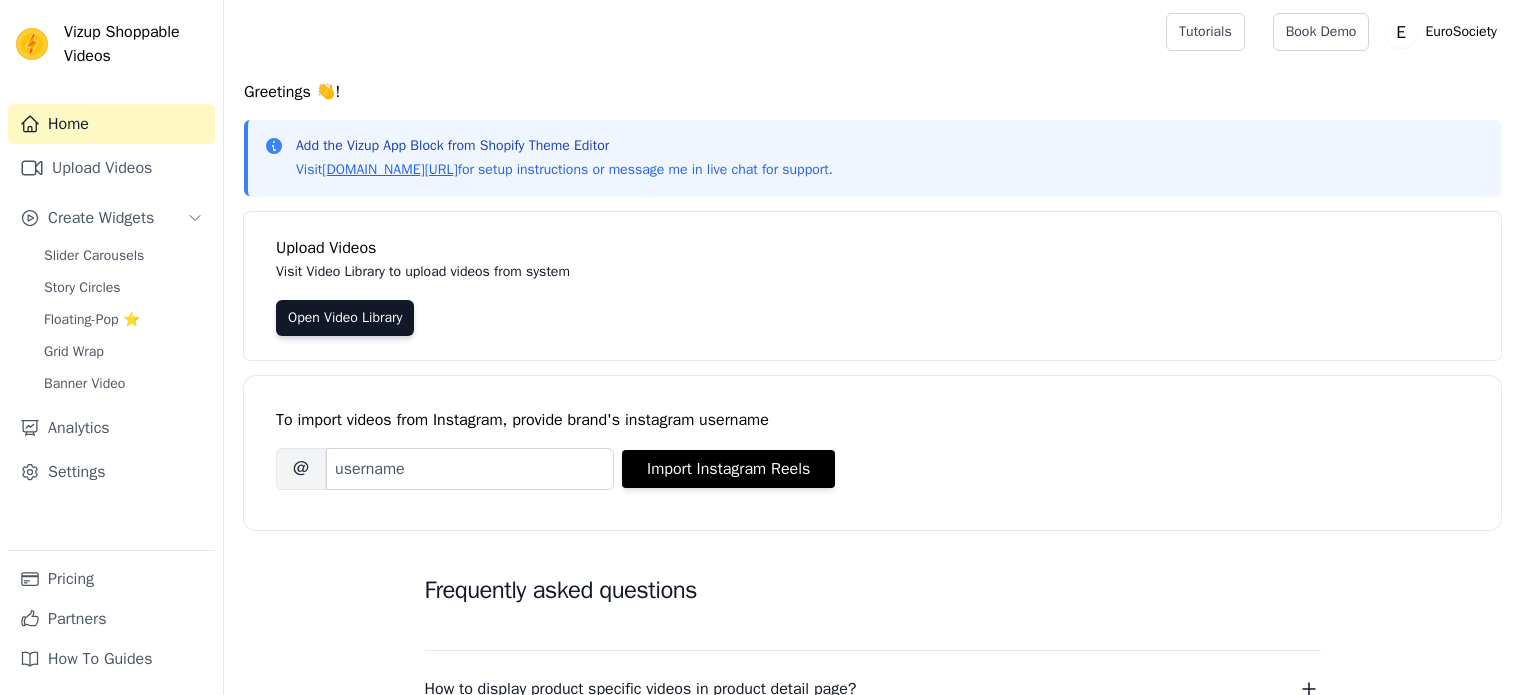 scroll, scrollTop: 0, scrollLeft: 0, axis: both 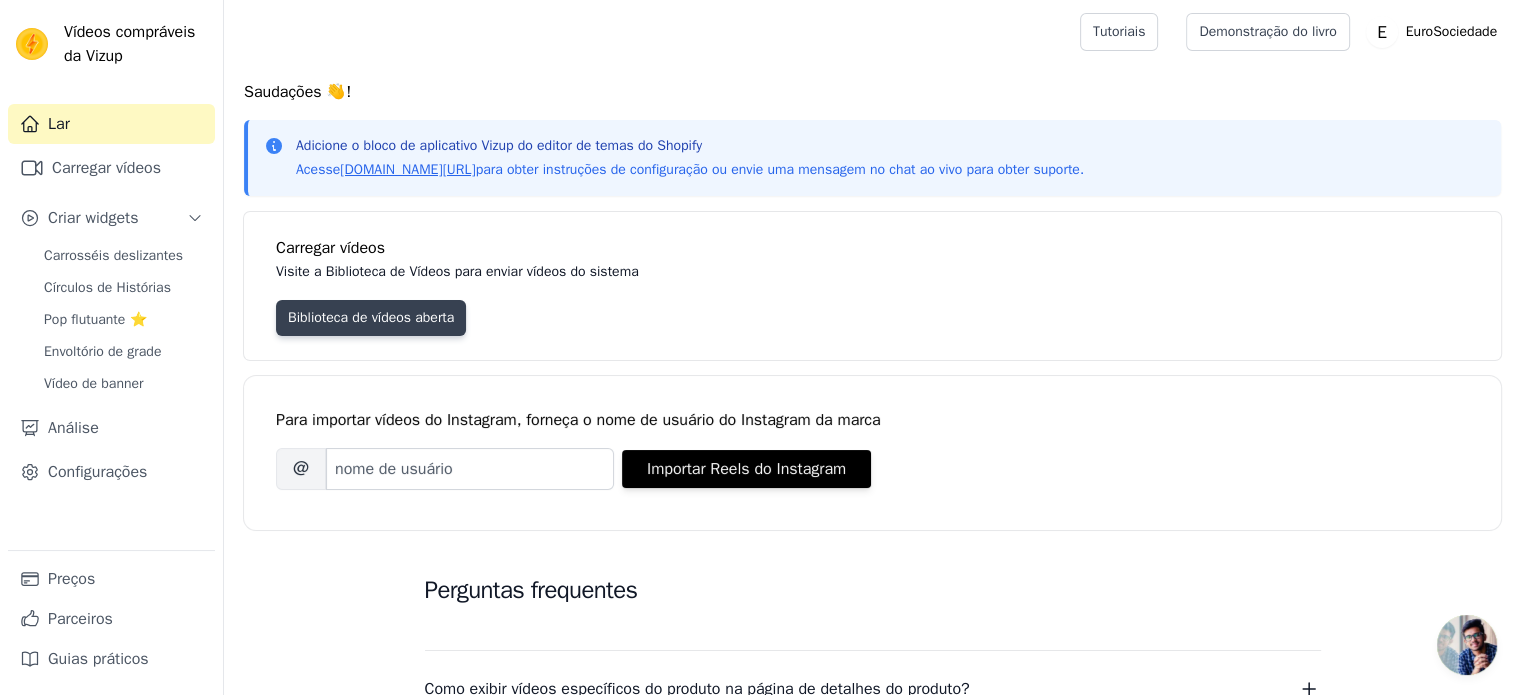 click on "Biblioteca de vídeos aberta" at bounding box center [371, 317] 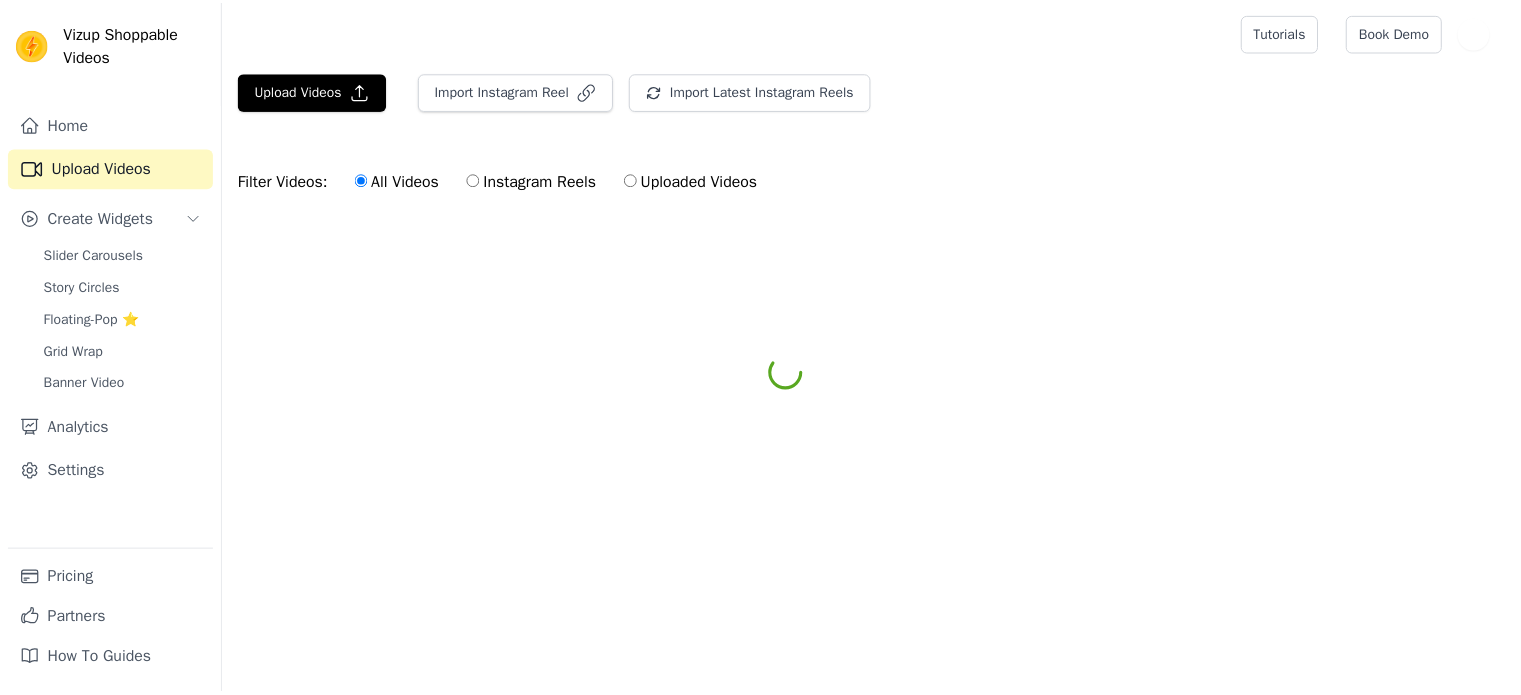 scroll, scrollTop: 0, scrollLeft: 0, axis: both 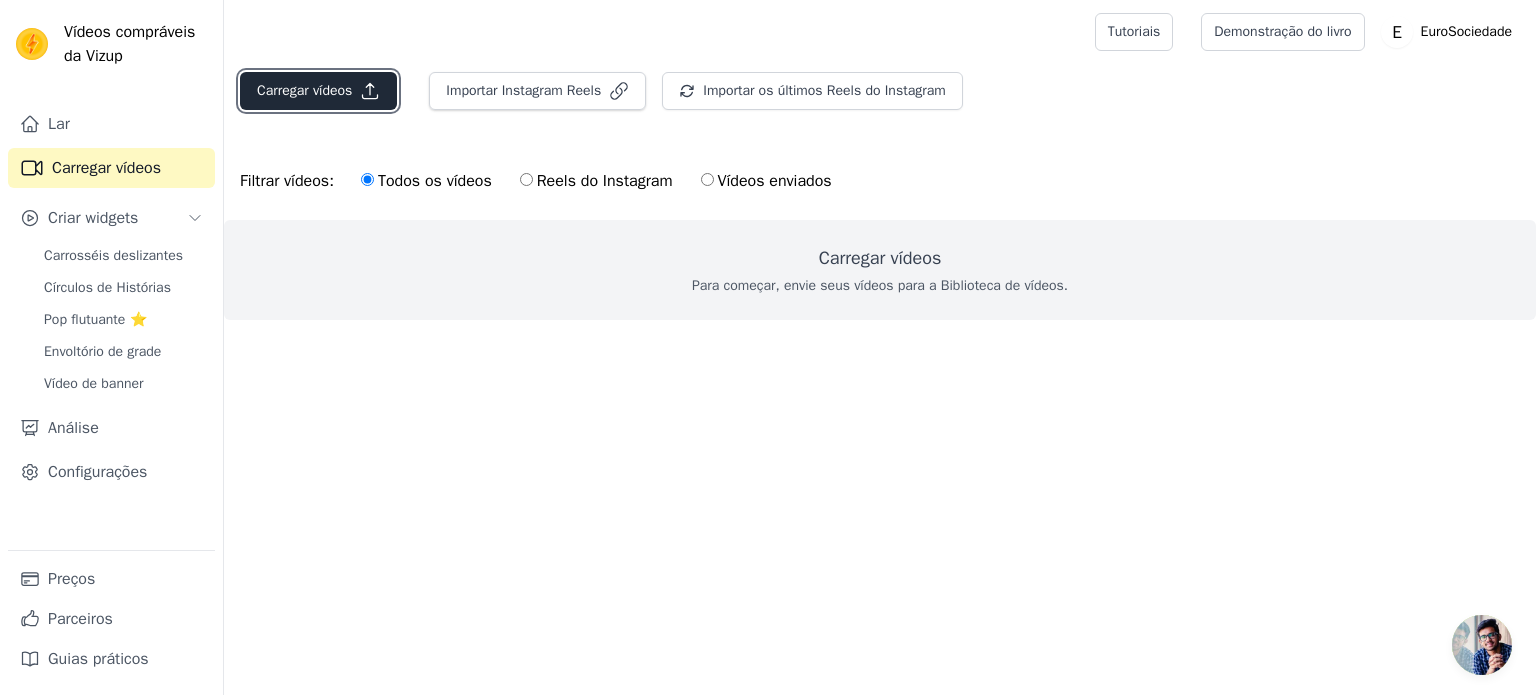 click on "Carregar vídeos" at bounding box center (318, 91) 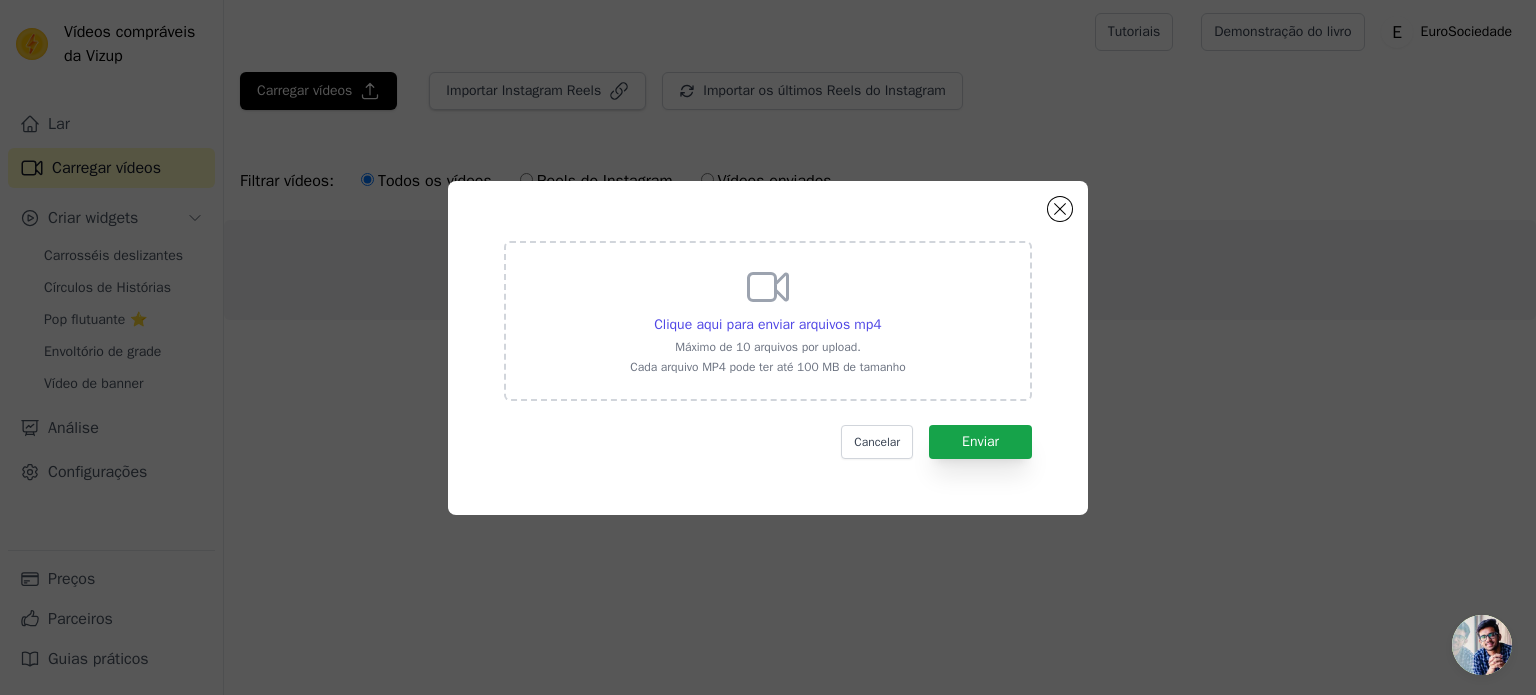 click on "Clique aqui para enviar arquivos mp4" at bounding box center [767, 325] 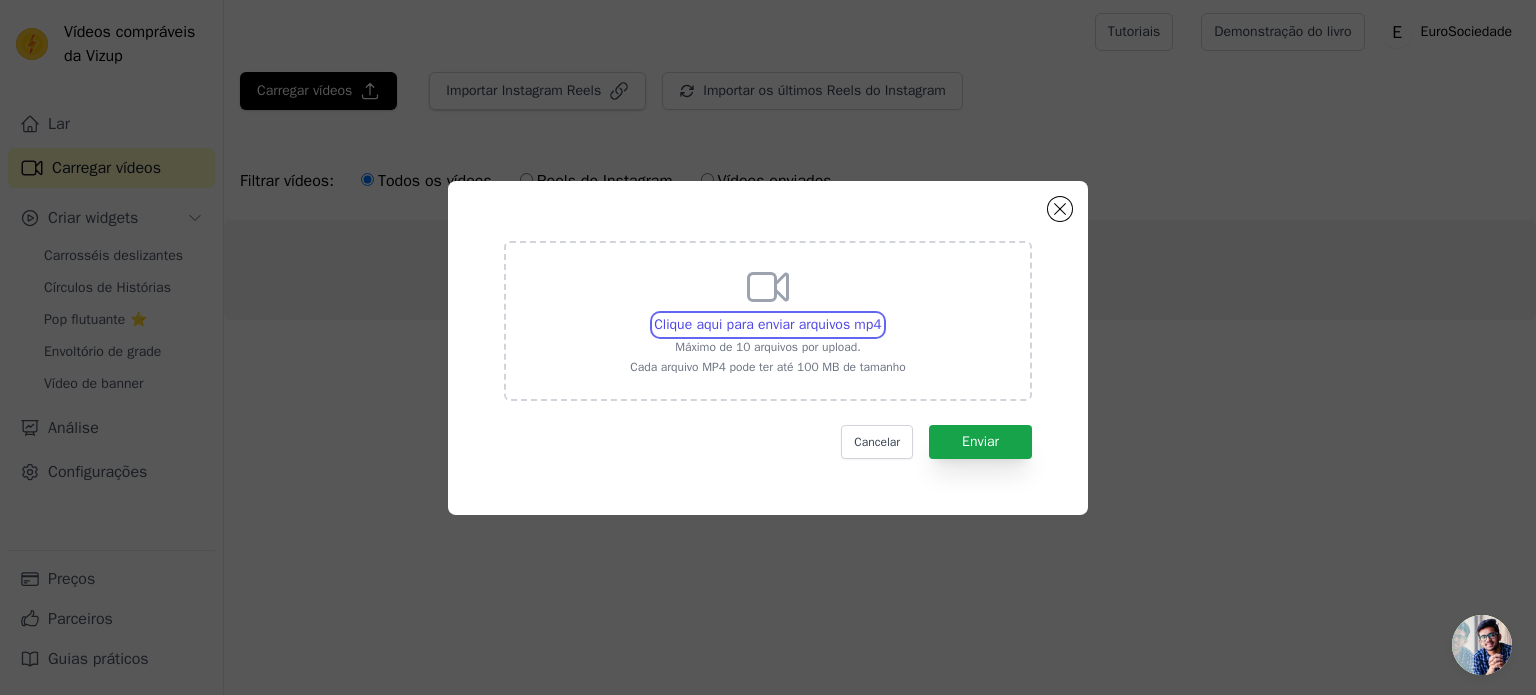click on "Clique aqui para enviar arquivos mp4     Máximo de 10 arquivos por upload.   Cada arquivo MP4 pode ter até 100 MB de tamanho" at bounding box center (881, 314) 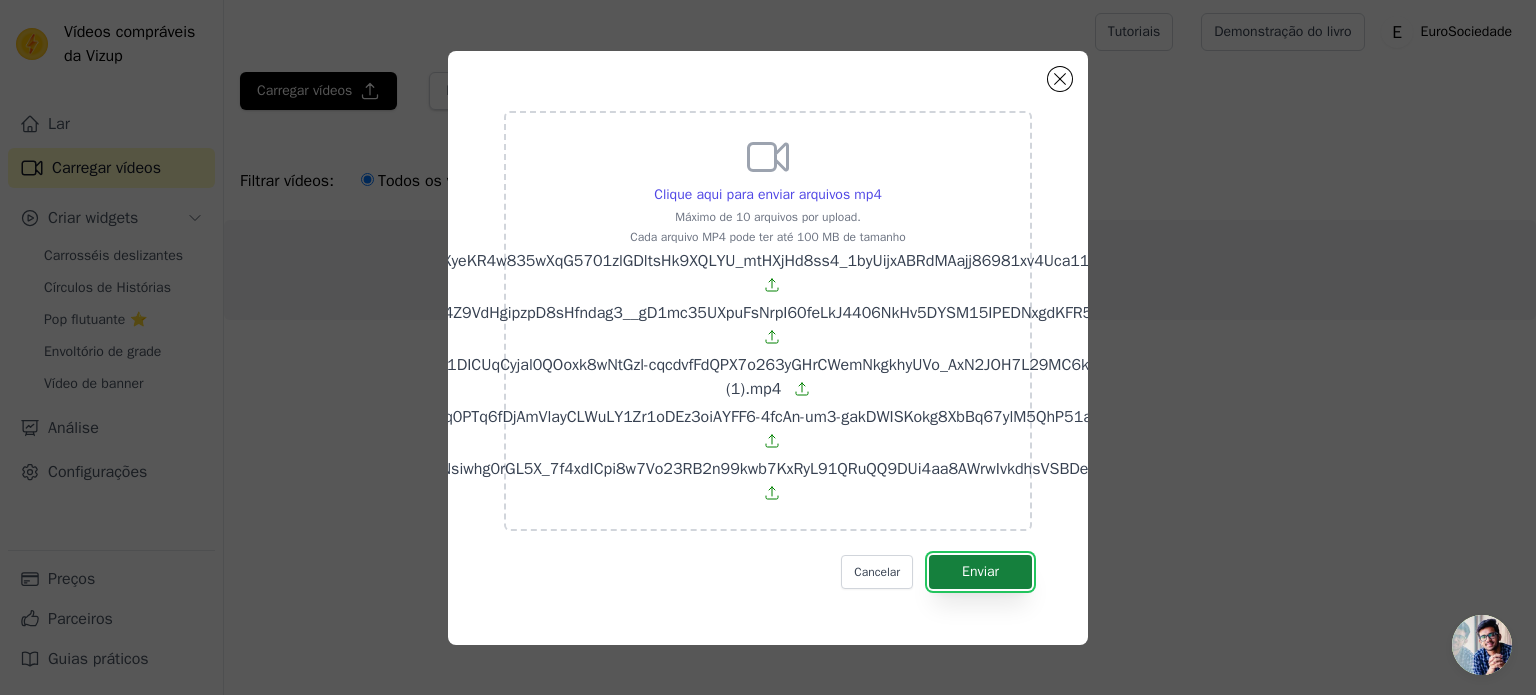 click on "Enviar" 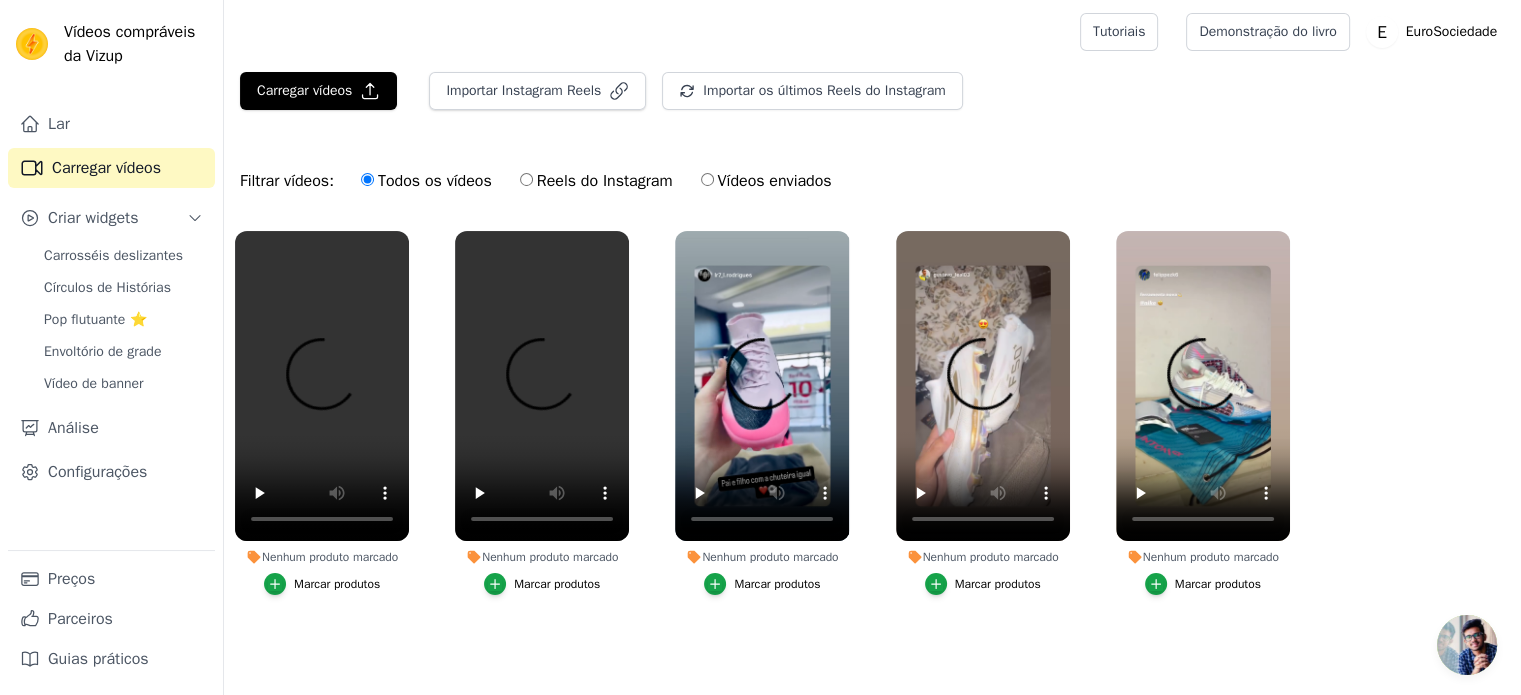 scroll, scrollTop: 8, scrollLeft: 0, axis: vertical 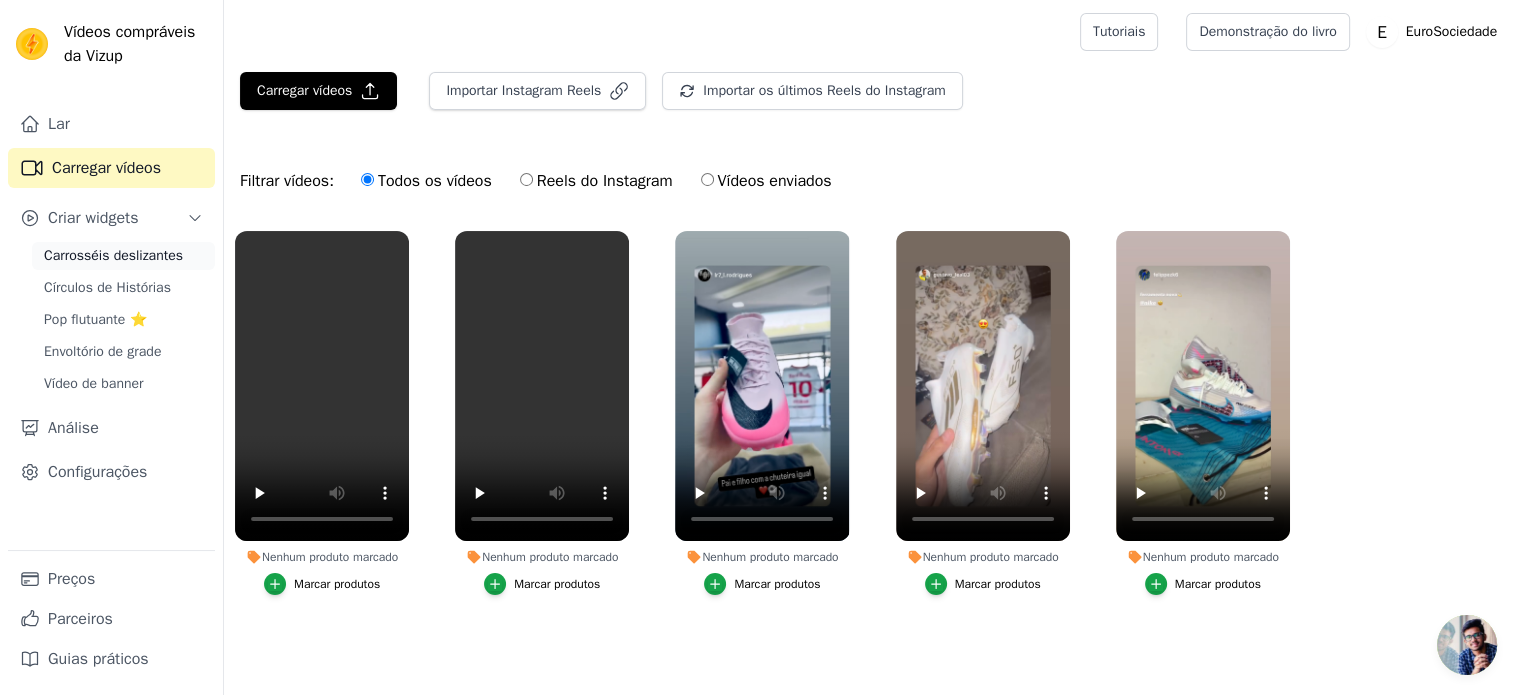 click on "Carrosséis deslizantes" at bounding box center [113, 255] 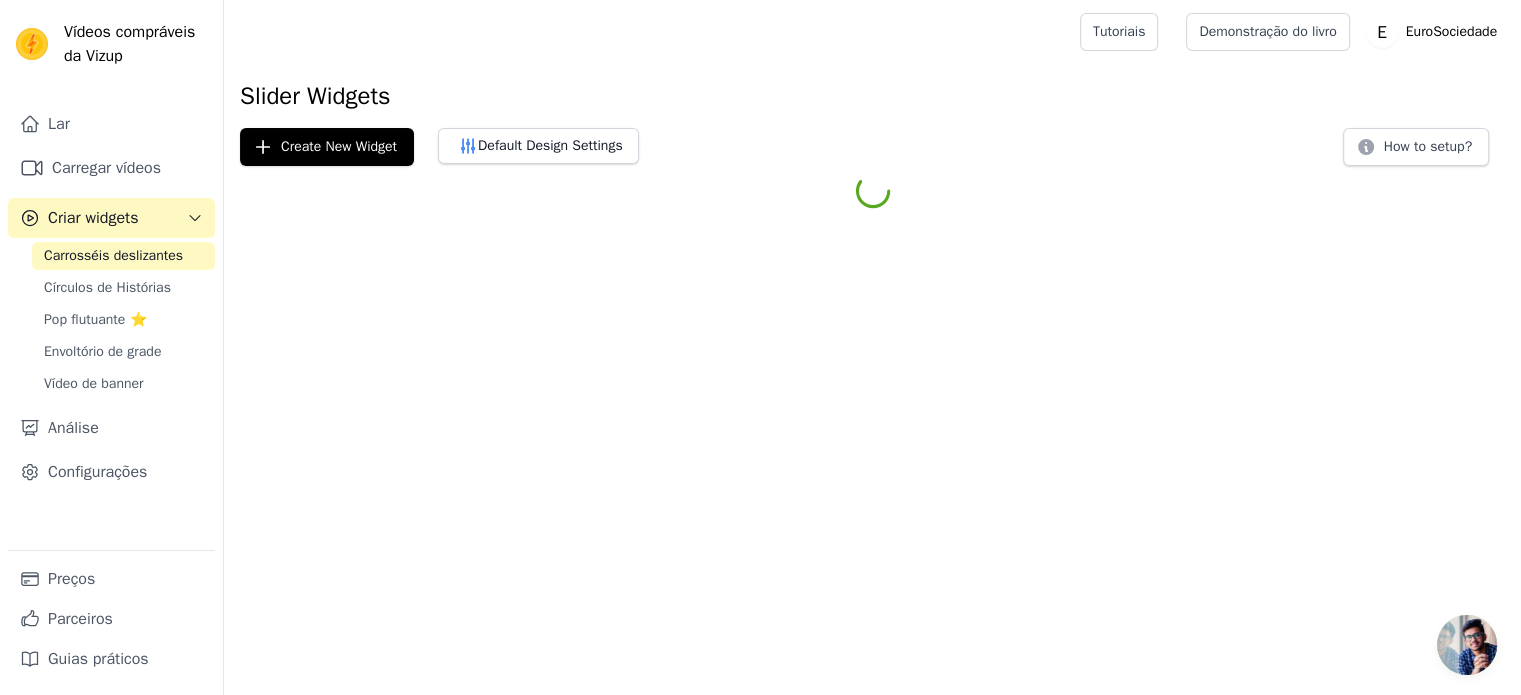 scroll, scrollTop: 0, scrollLeft: 0, axis: both 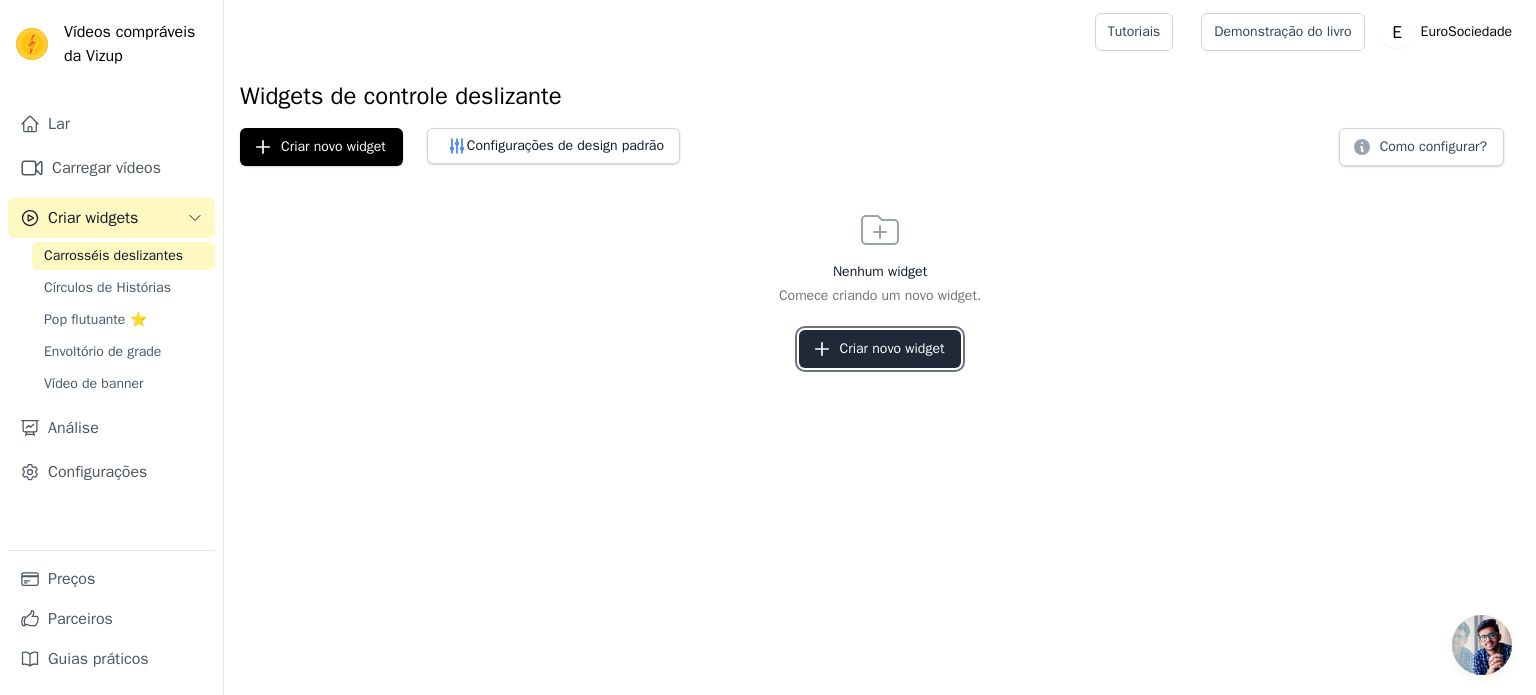 click on "Criar novo widget" at bounding box center [892, 348] 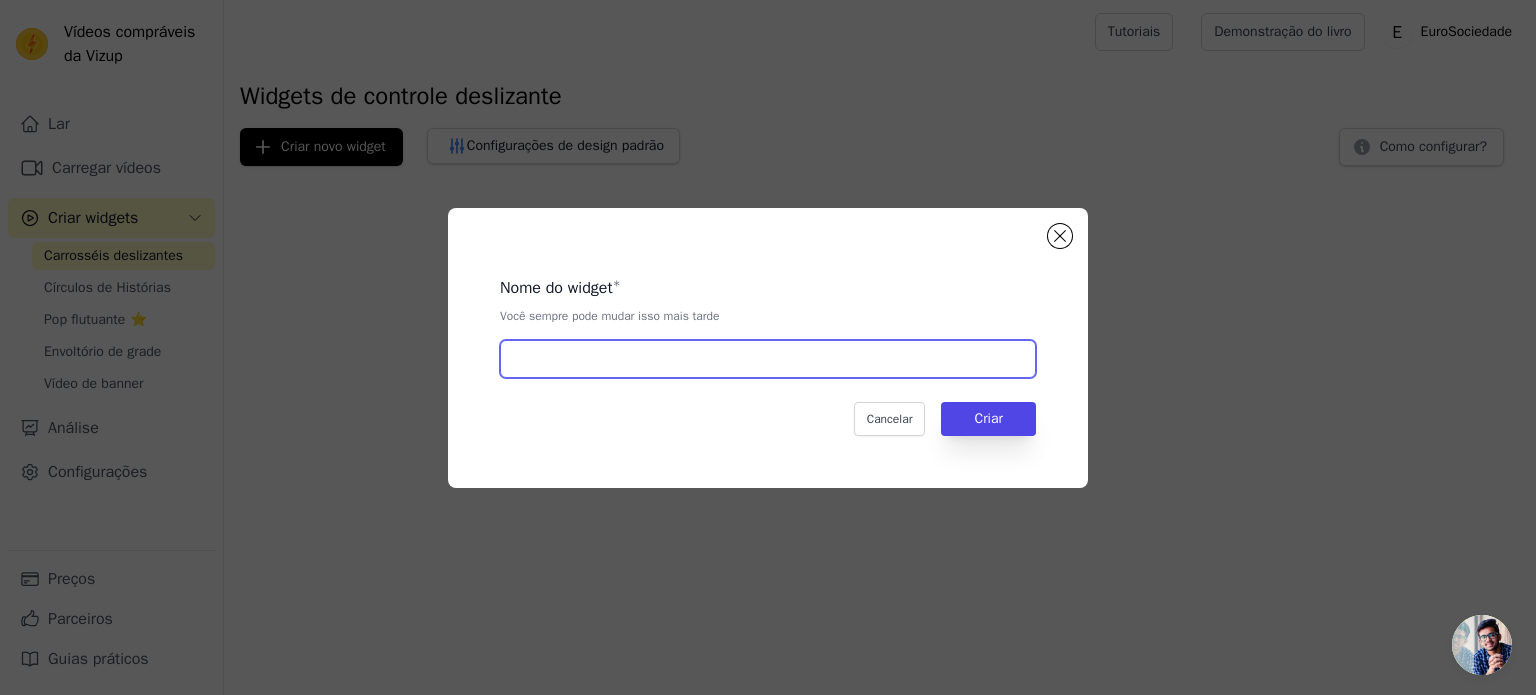 click at bounding box center [768, 359] 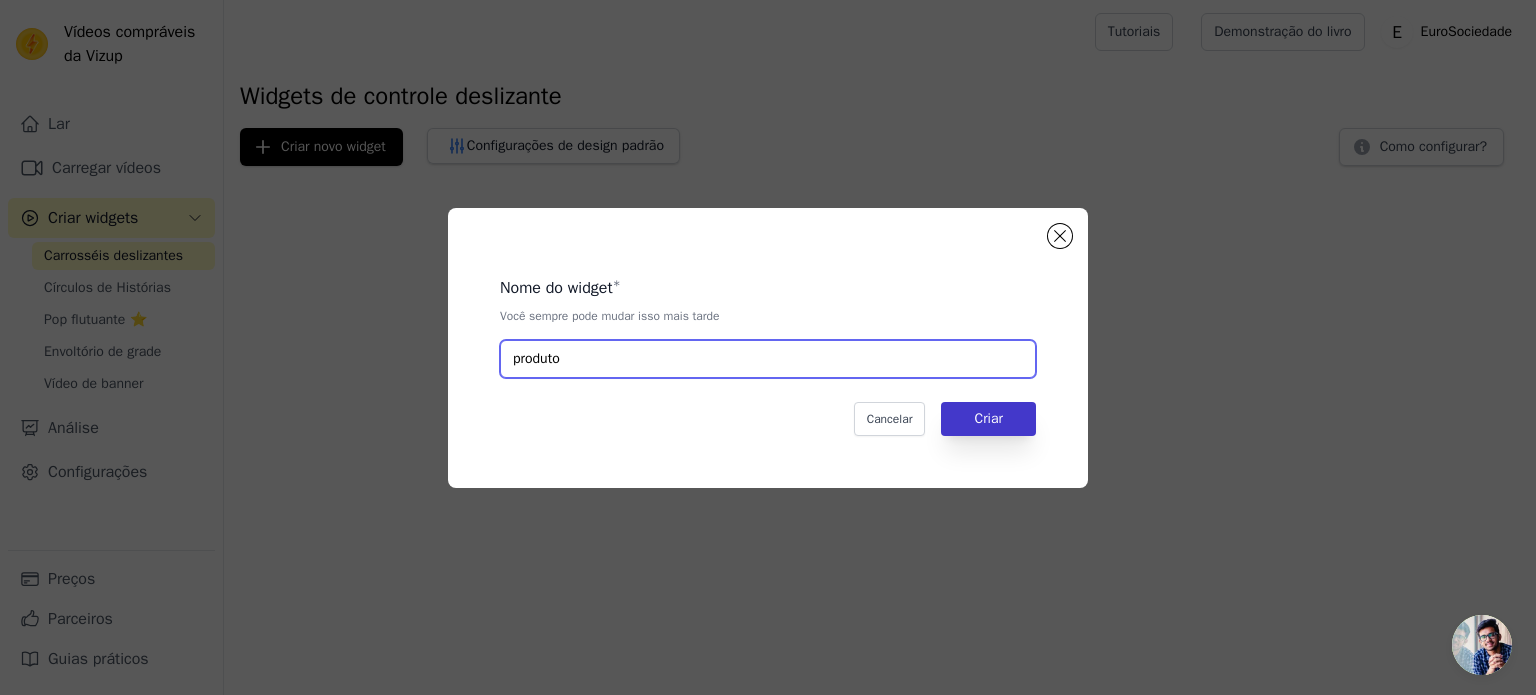 type on "produto" 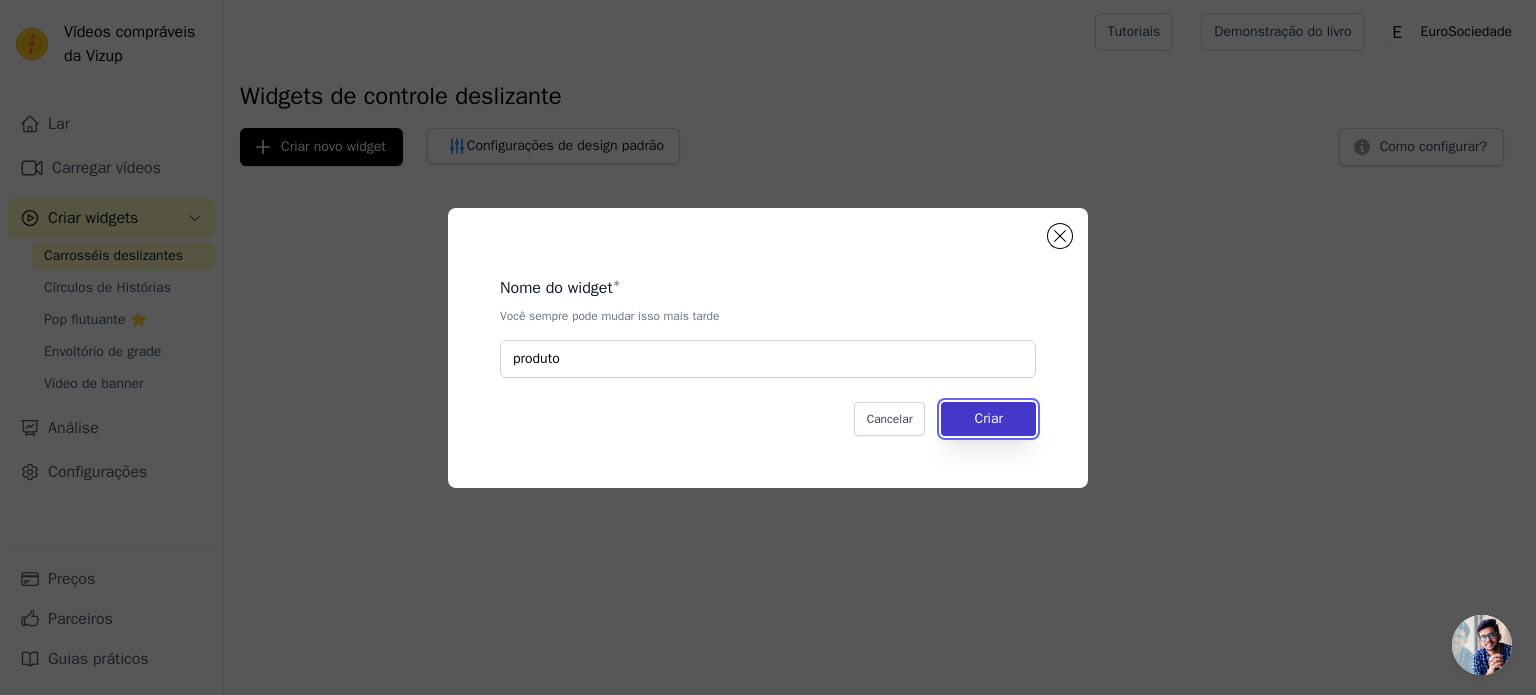 click on "Criar" at bounding box center [988, 418] 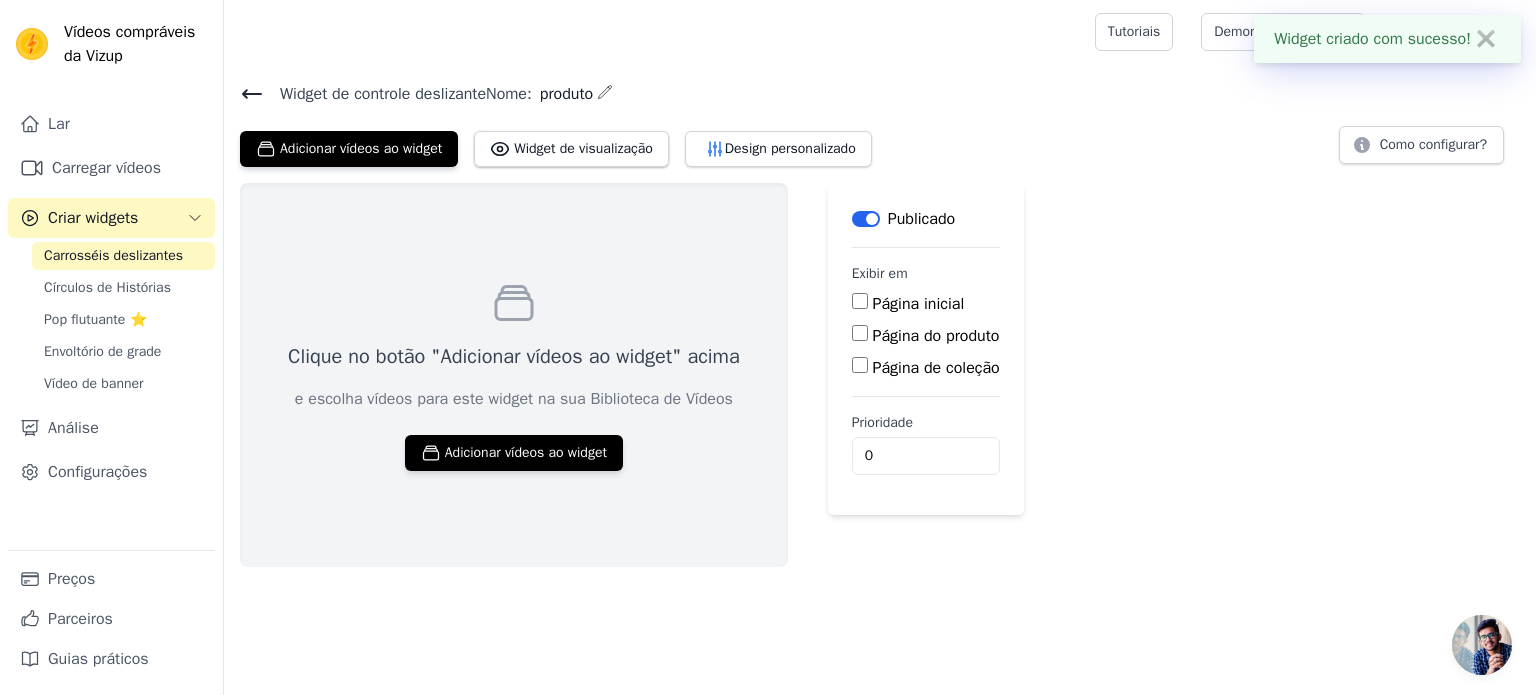 click on "Página do produto" at bounding box center (860, 333) 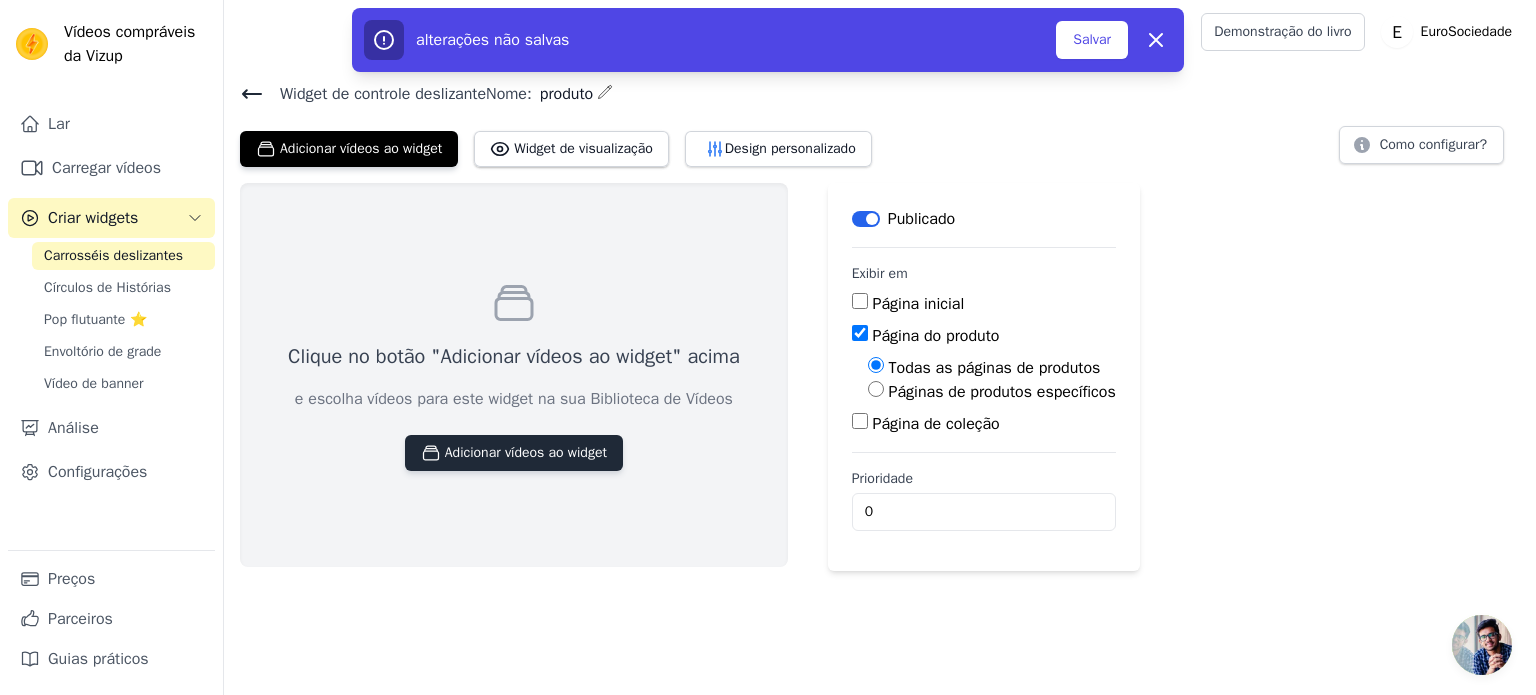click on "Adicionar vídeos ao widget" at bounding box center (526, 452) 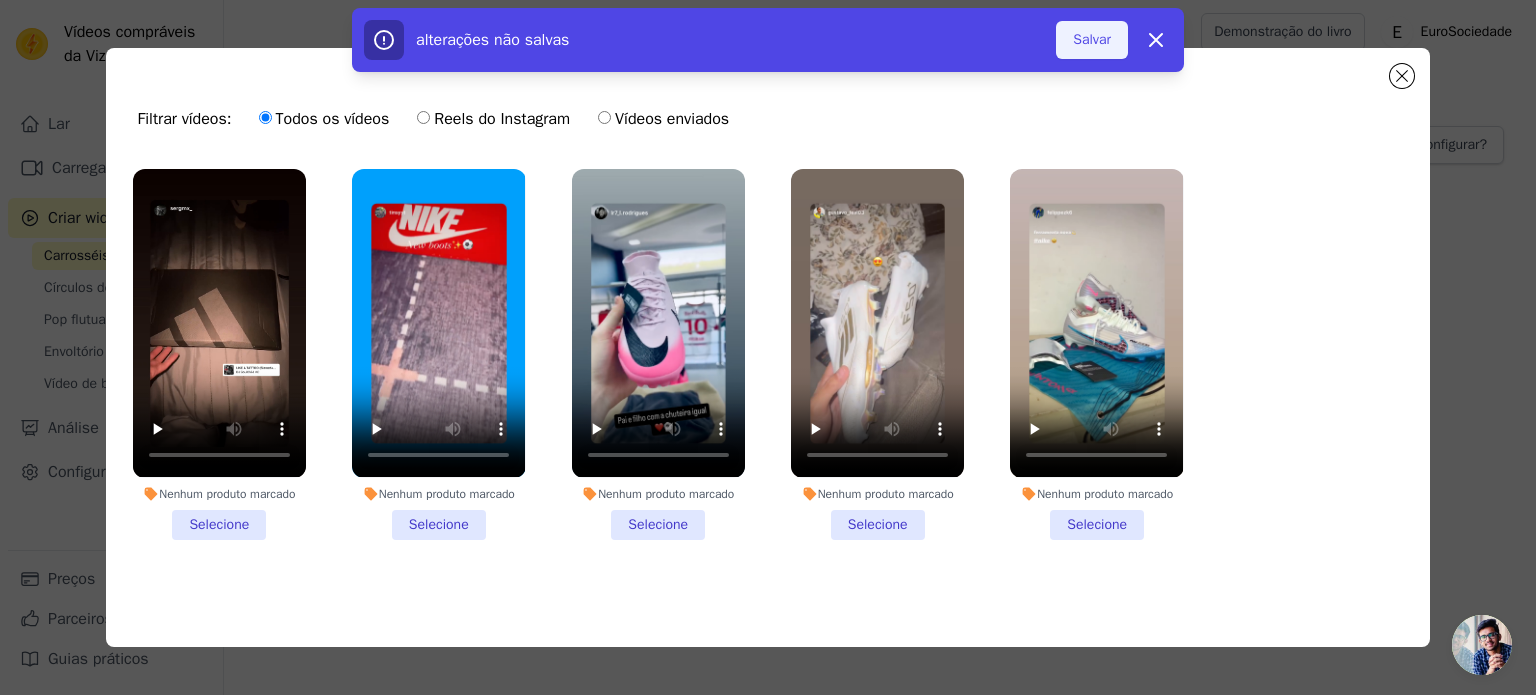 click on "Salvar" at bounding box center (1092, 39) 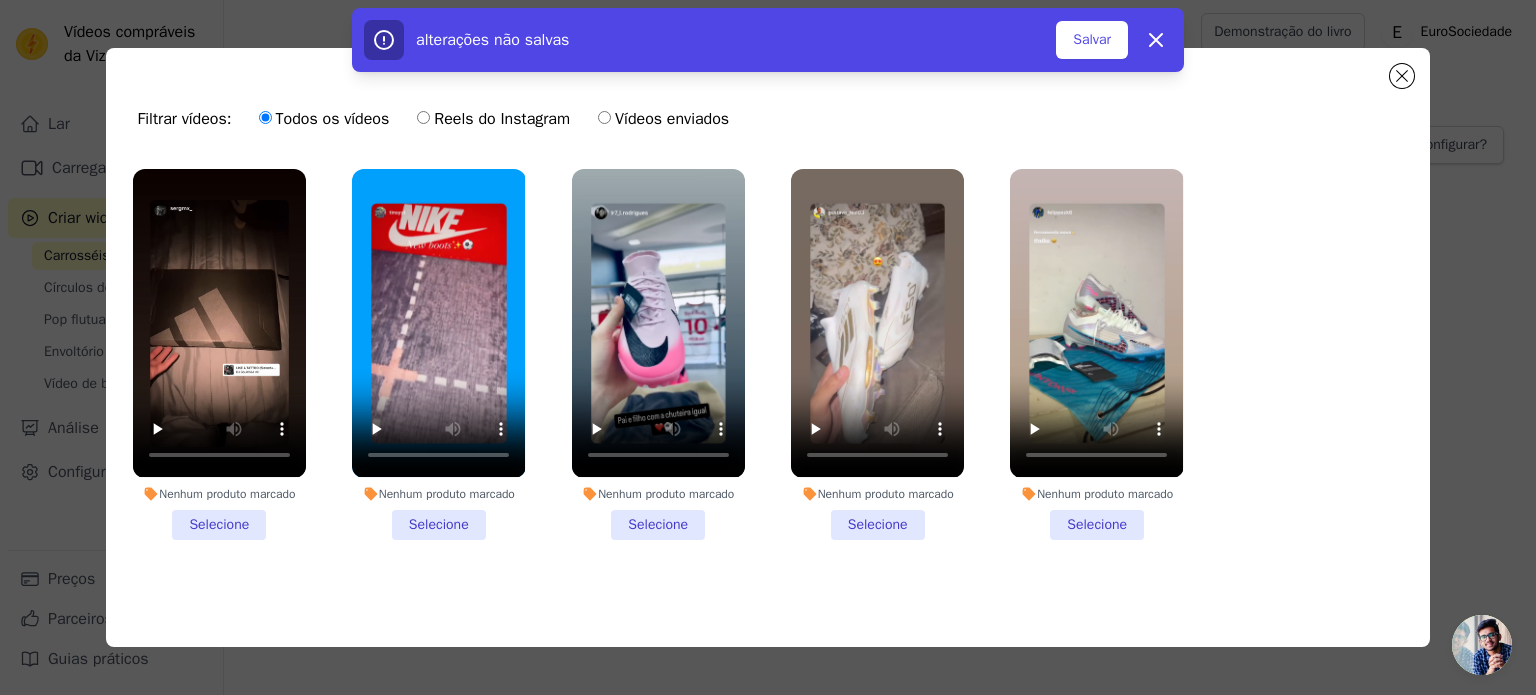 click on "Nenhum produto marcado     Selecione" at bounding box center [219, 354] 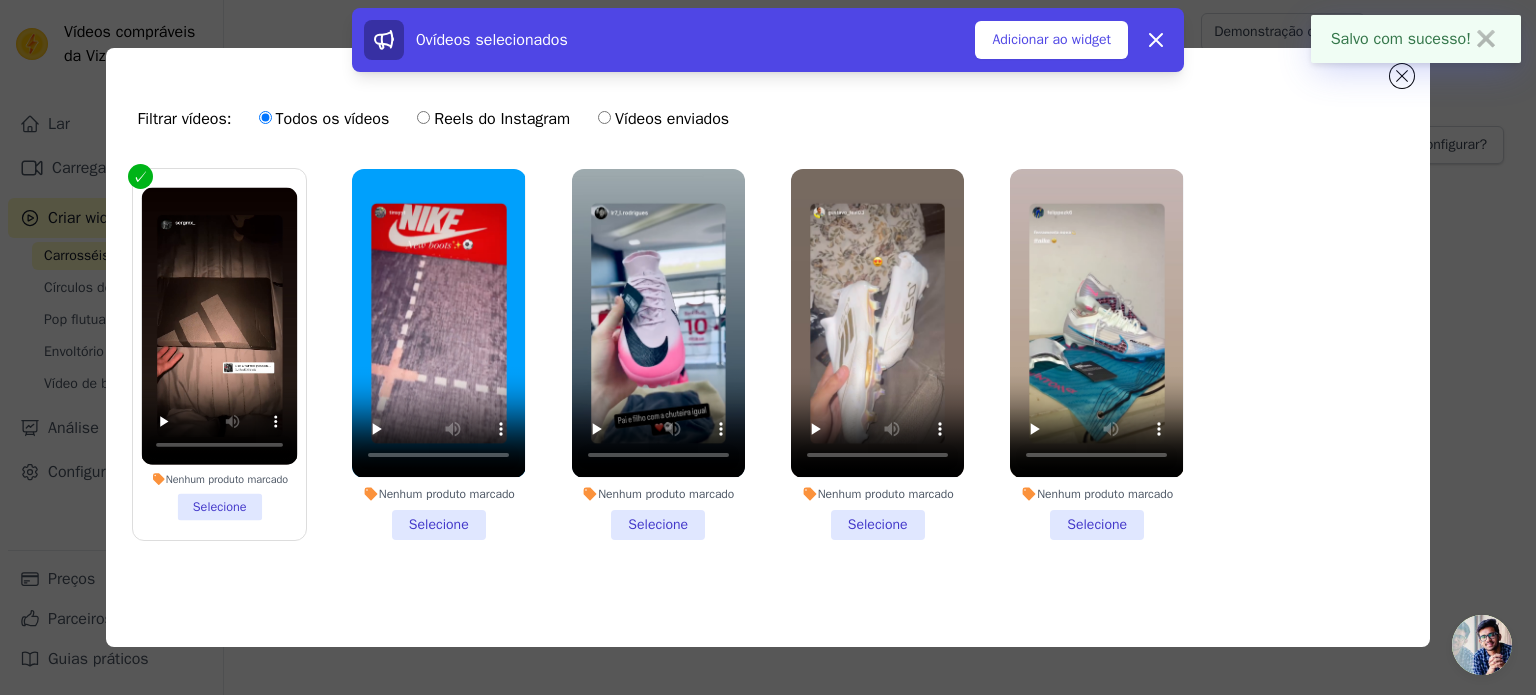 click on "Nenhum produto marcado     Selecione" at bounding box center (438, 354) 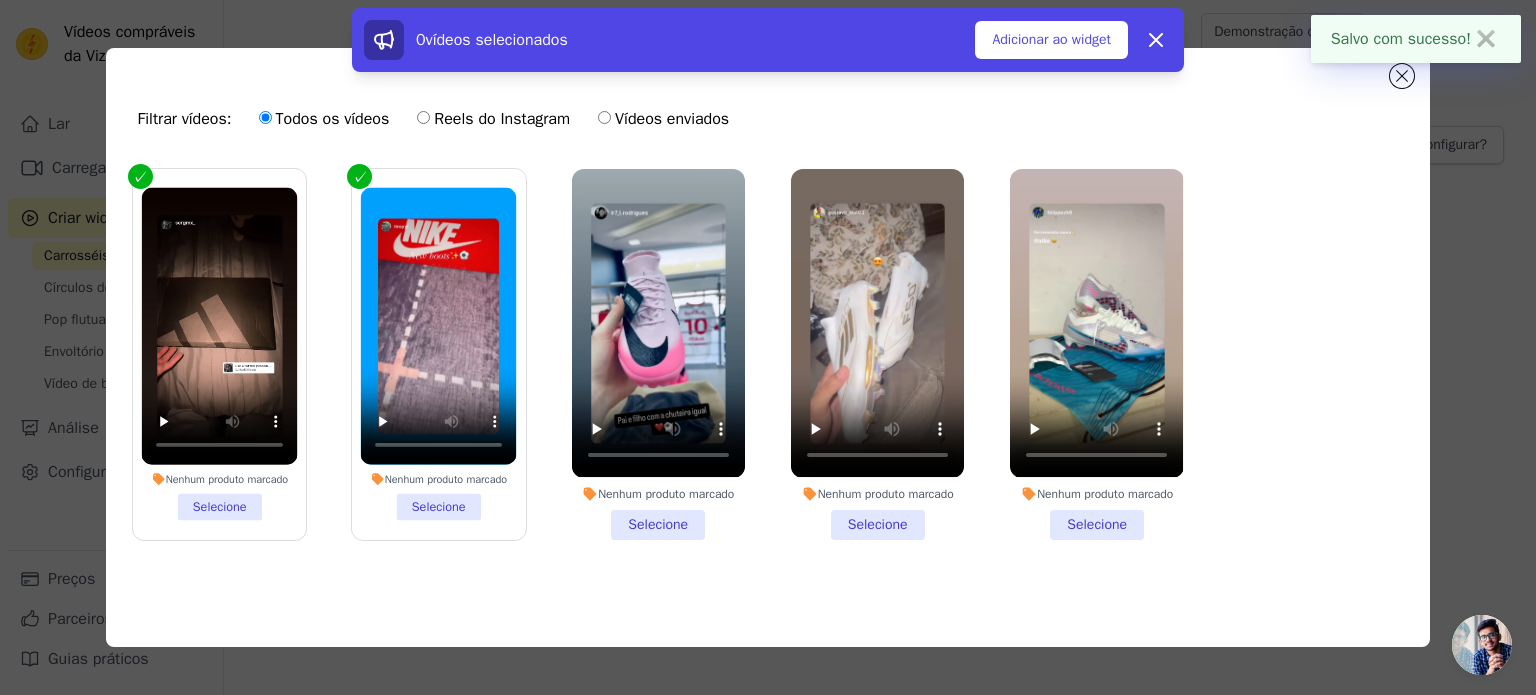 click on "Nenhum produto marcado     Selecione" at bounding box center [658, 354] 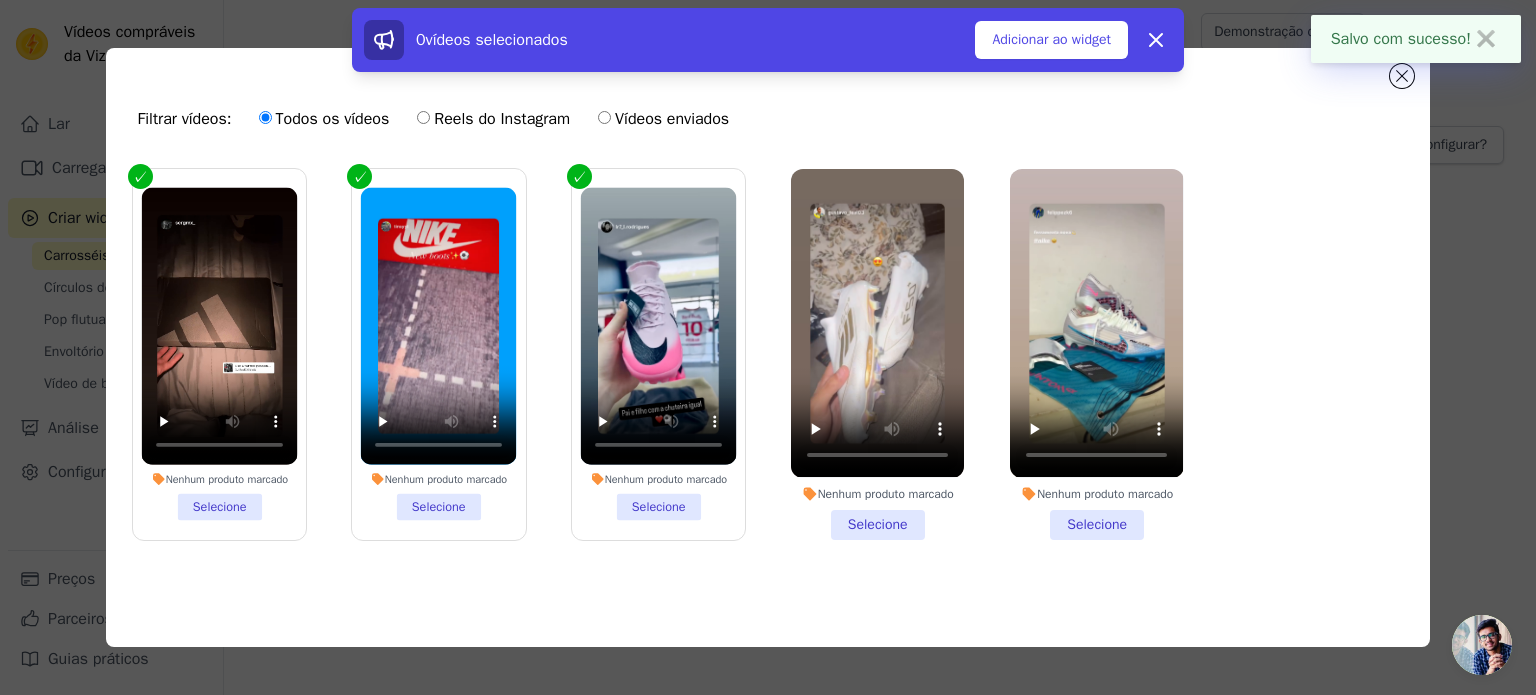 click on "Nenhum produto marcado     Selecione" at bounding box center (877, 354) 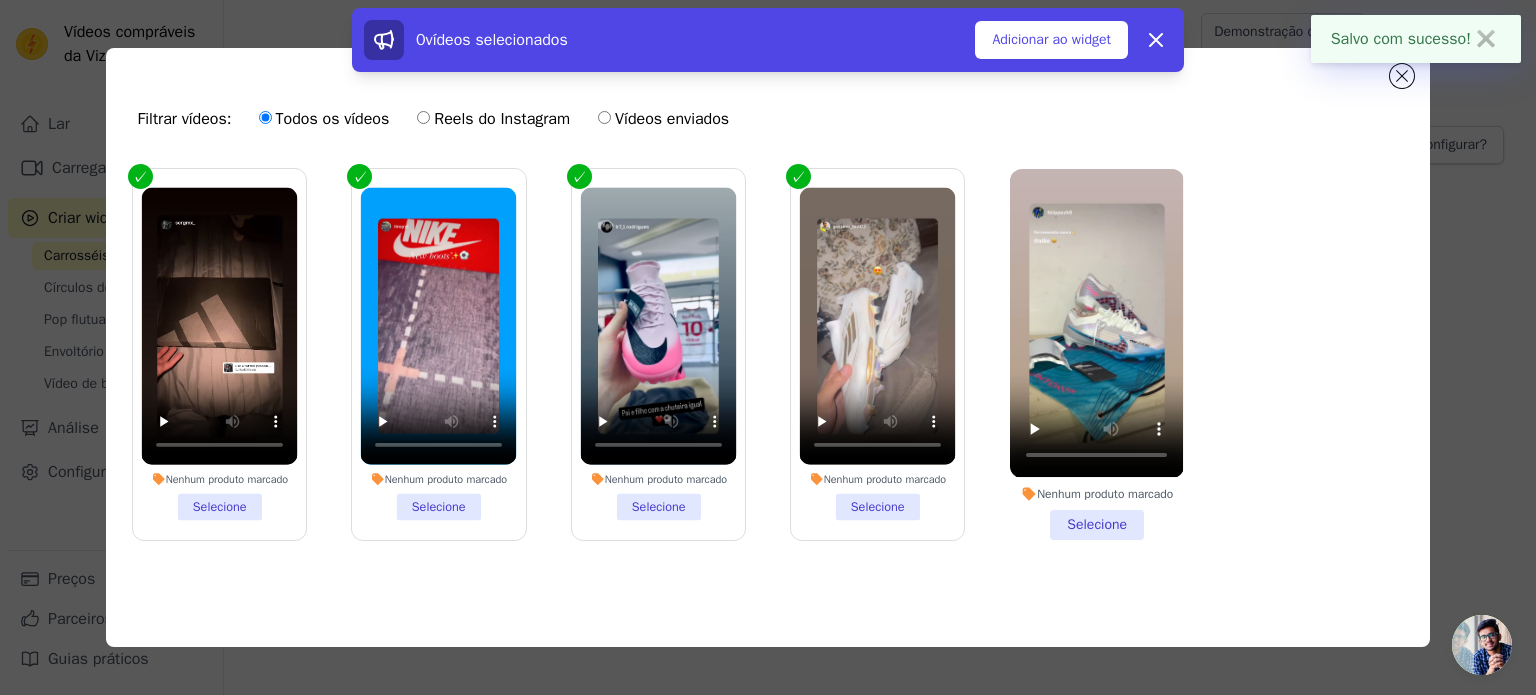 click on "Nenhum produto marcado     Selecione" at bounding box center [1096, 354] 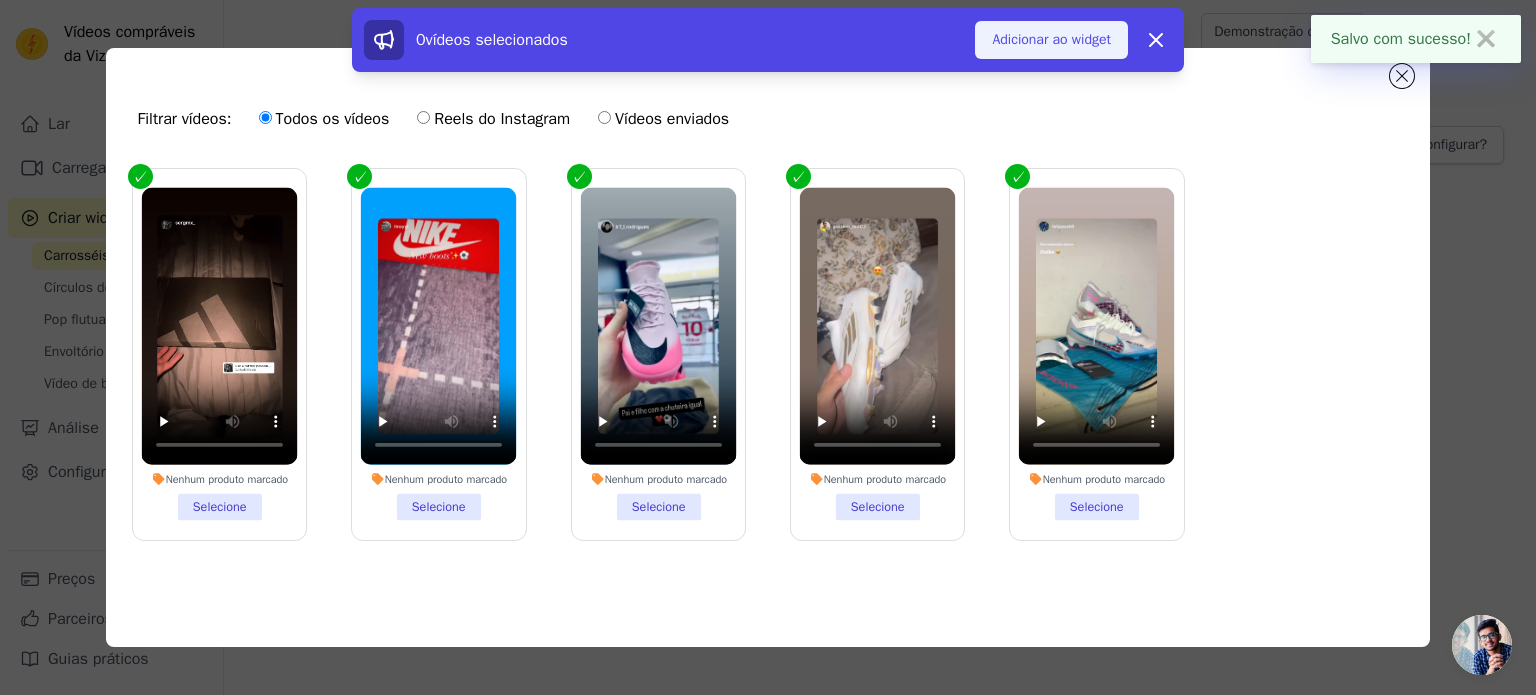 click on "Adicionar ao widget" at bounding box center [1051, 39] 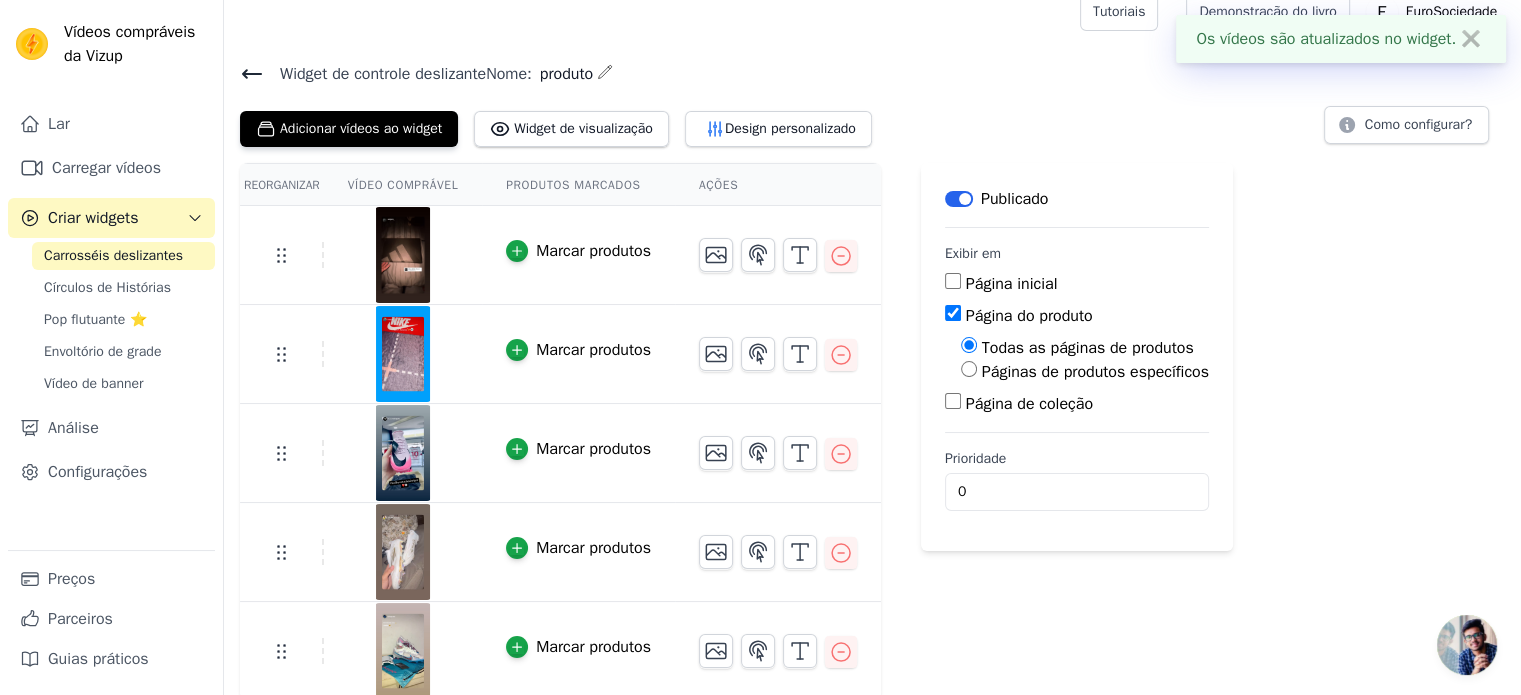 scroll, scrollTop: 24, scrollLeft: 0, axis: vertical 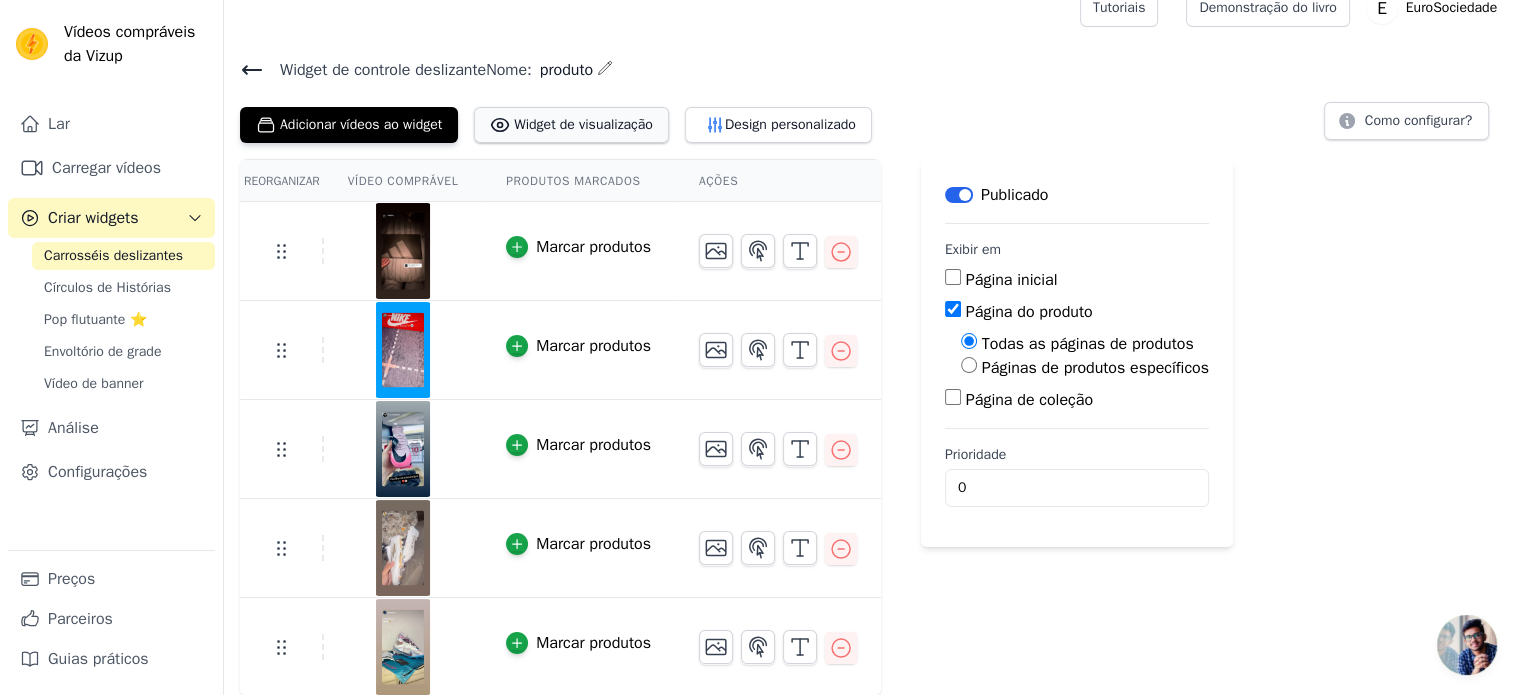 click on "Widget de visualização" at bounding box center [583, 124] 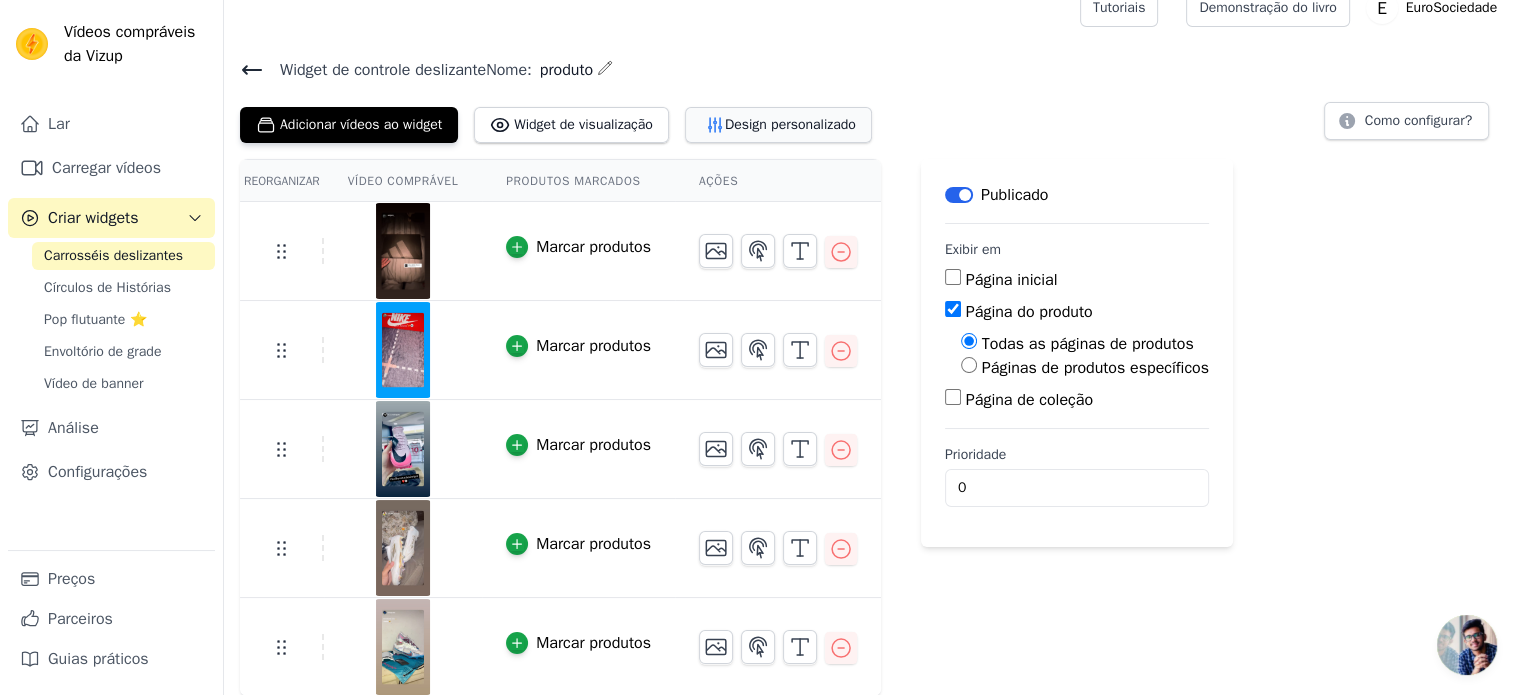 click on "Design personalizado" at bounding box center [790, 124] 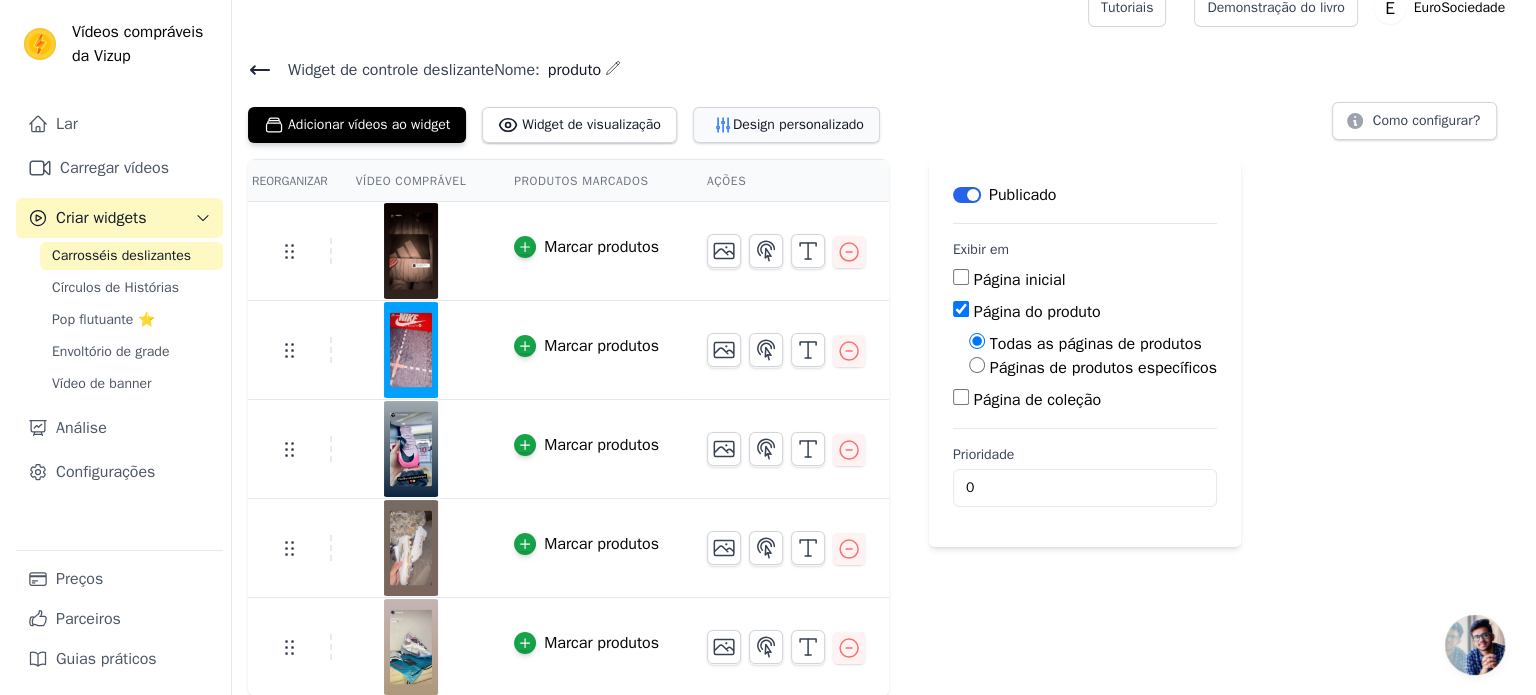 scroll, scrollTop: 0, scrollLeft: 0, axis: both 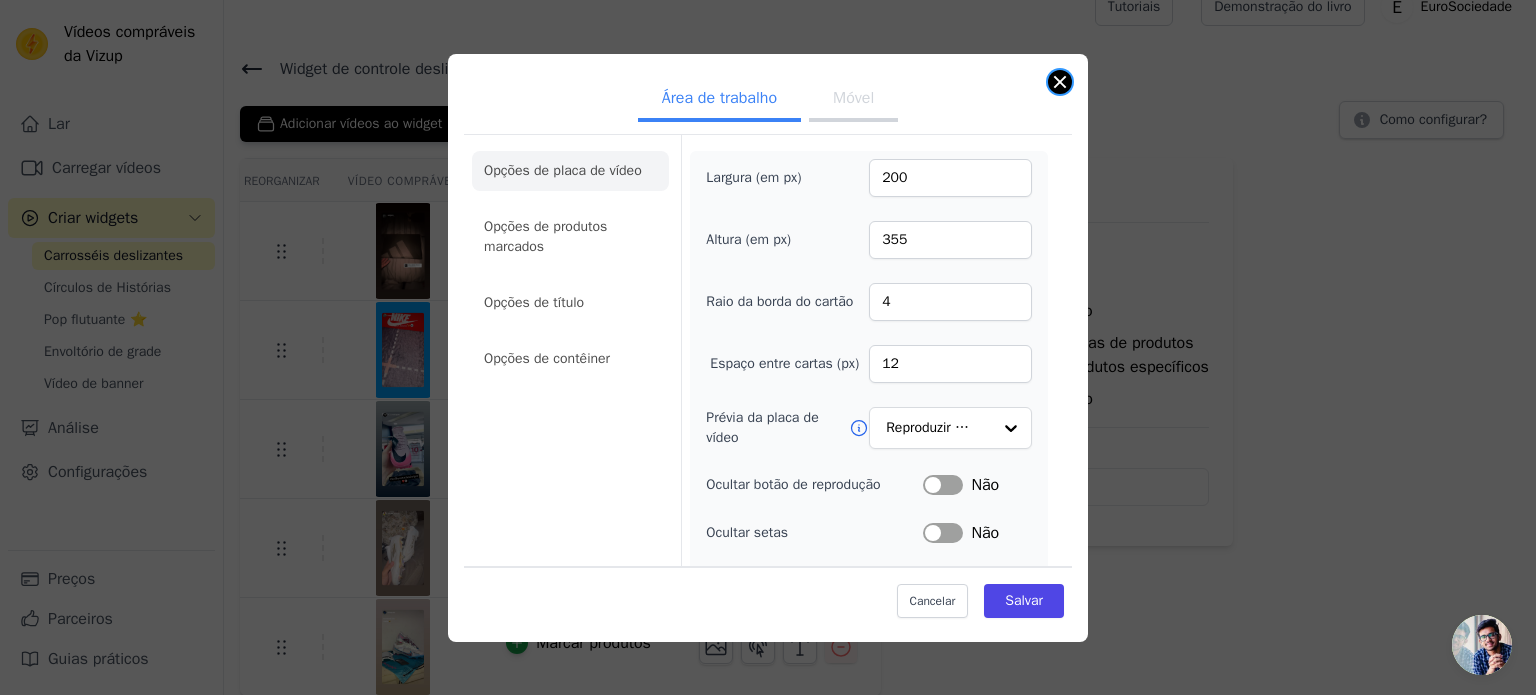 click at bounding box center (1060, 82) 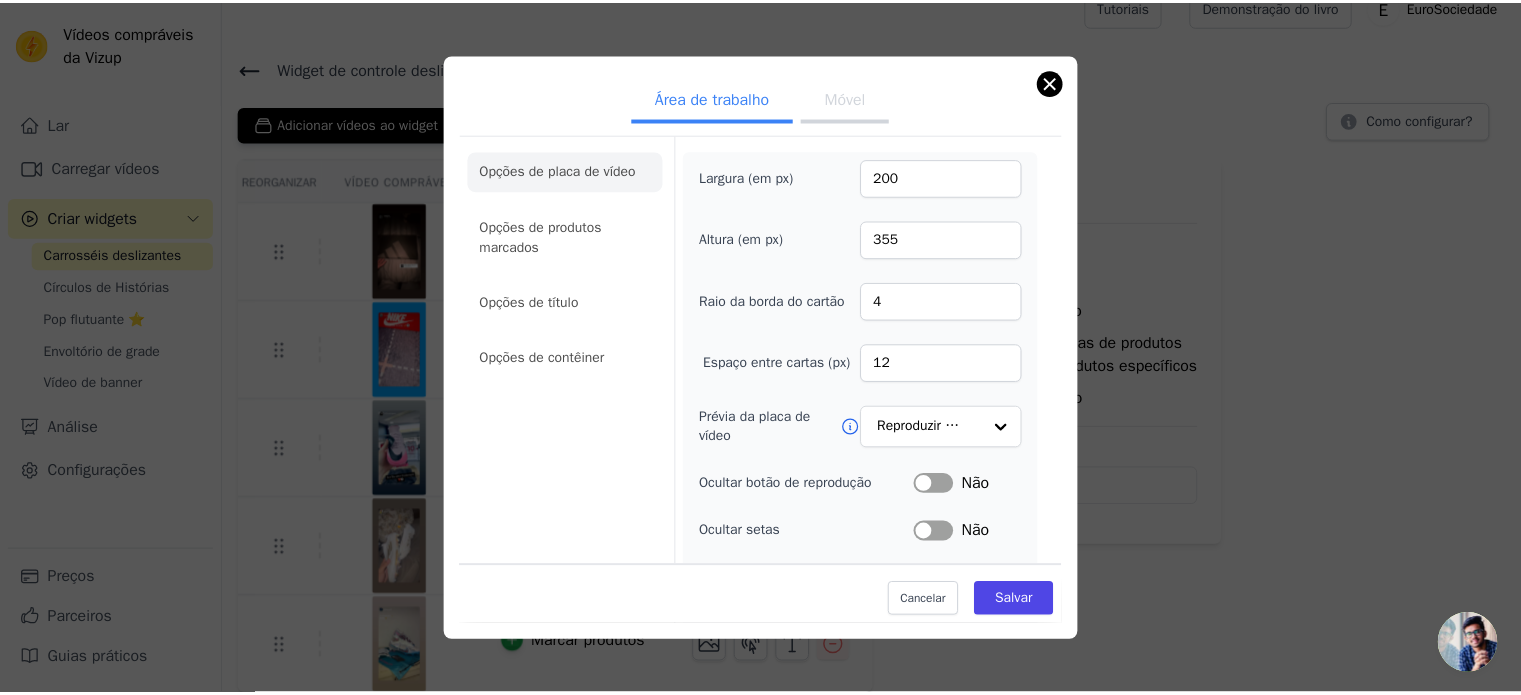 scroll, scrollTop: 24, scrollLeft: 0, axis: vertical 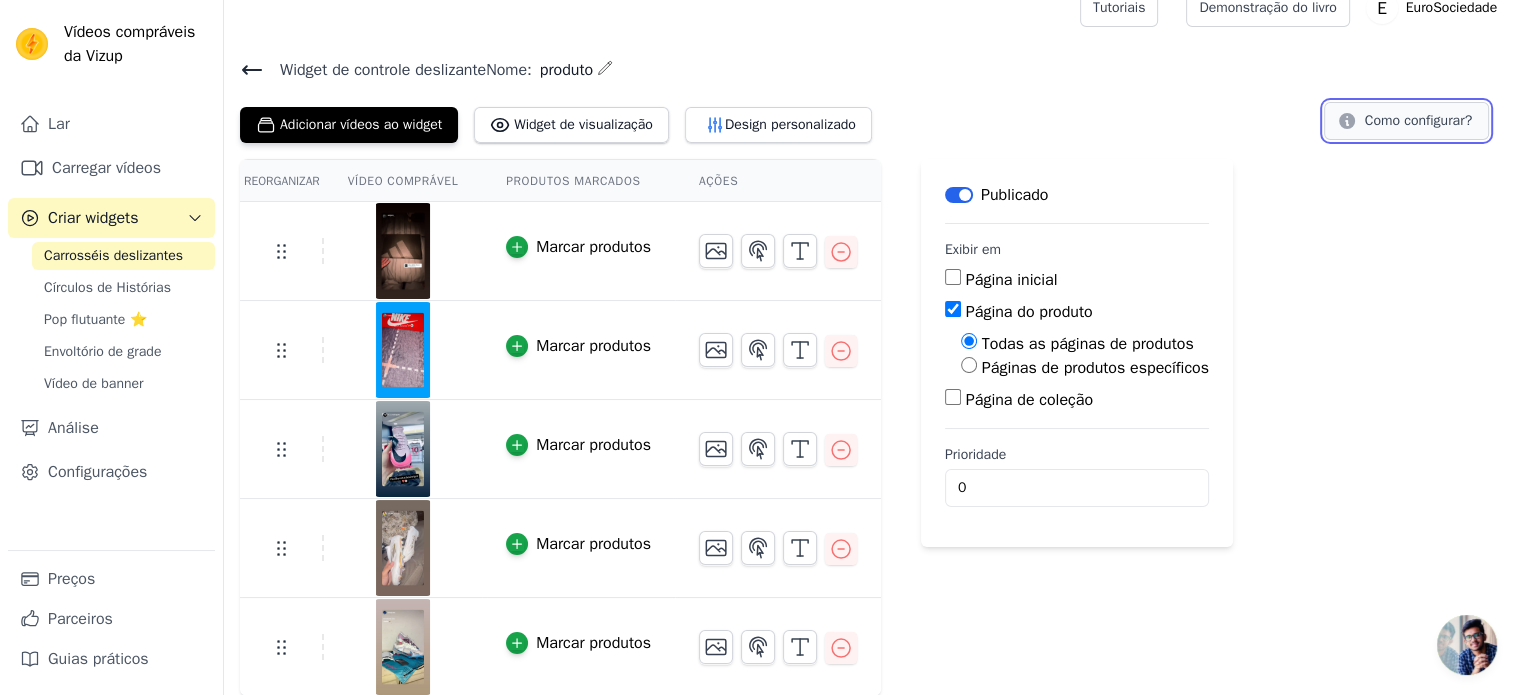 click on "Como configurar?" at bounding box center [1418, 120] 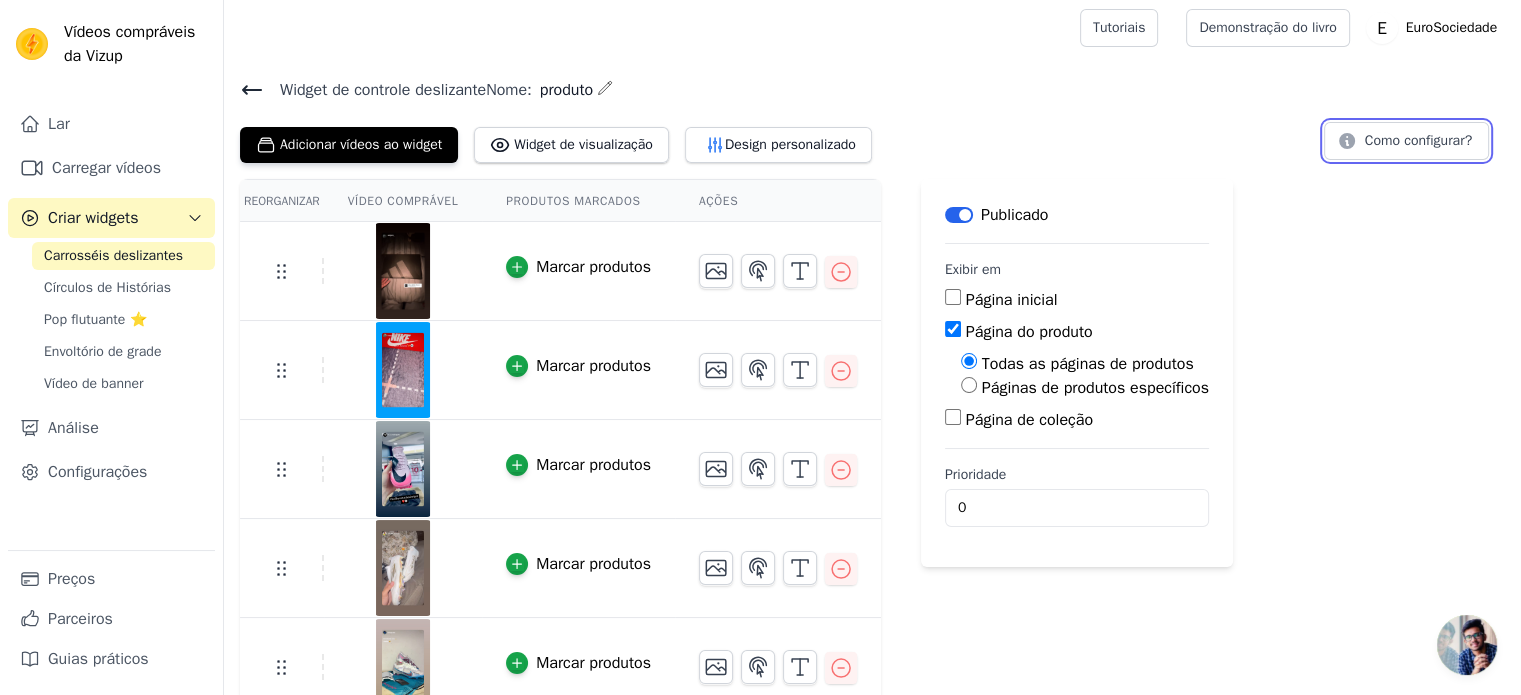scroll, scrollTop: 0, scrollLeft: 0, axis: both 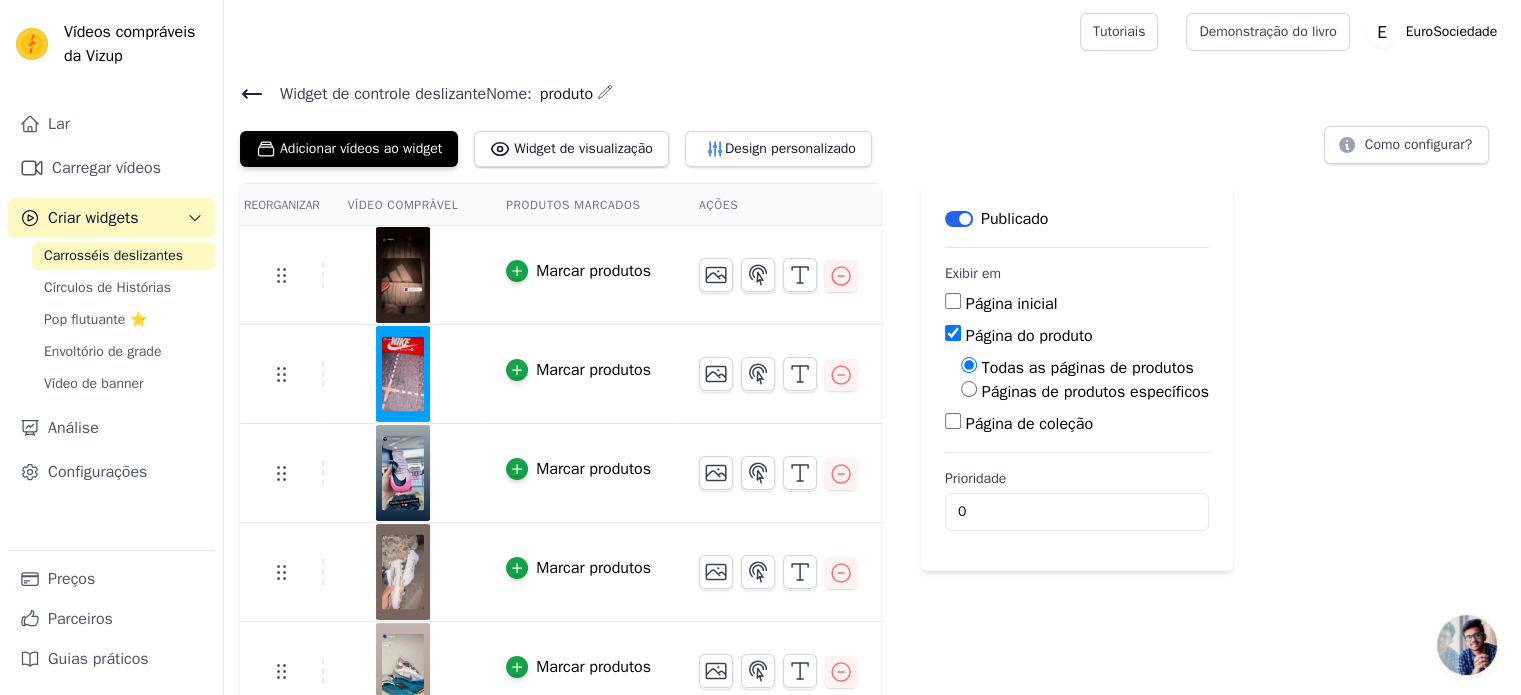 click on "Vídeo comprável" at bounding box center (403, 205) 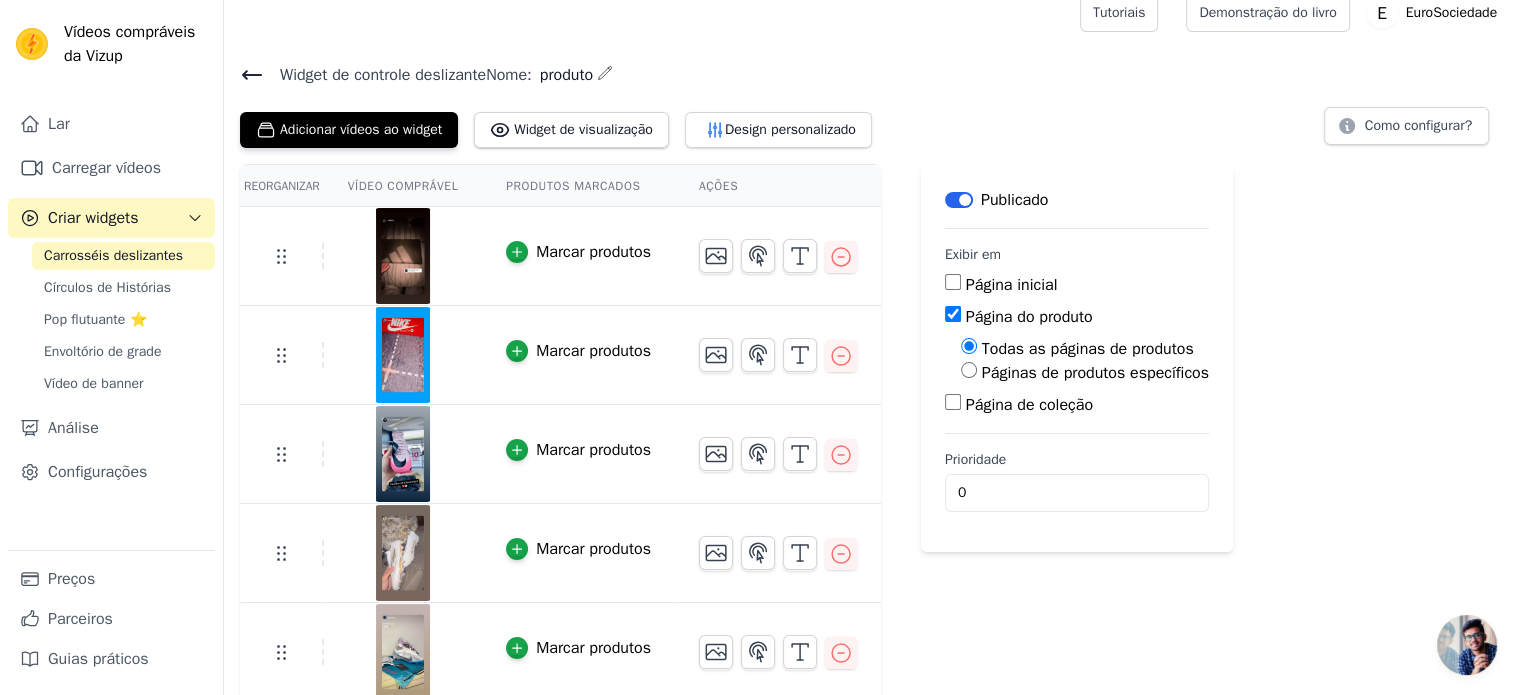 scroll, scrollTop: 24, scrollLeft: 0, axis: vertical 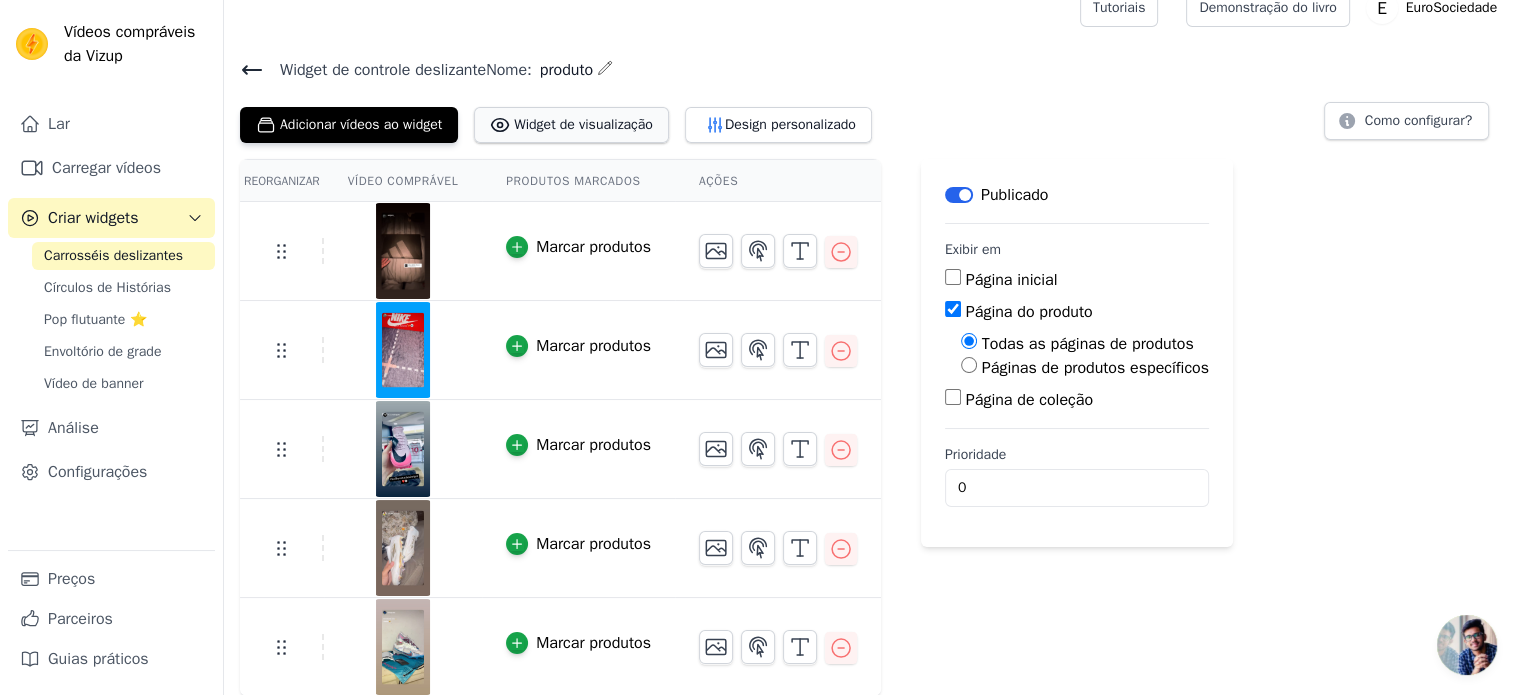 click on "Widget de visualização" at bounding box center (571, 125) 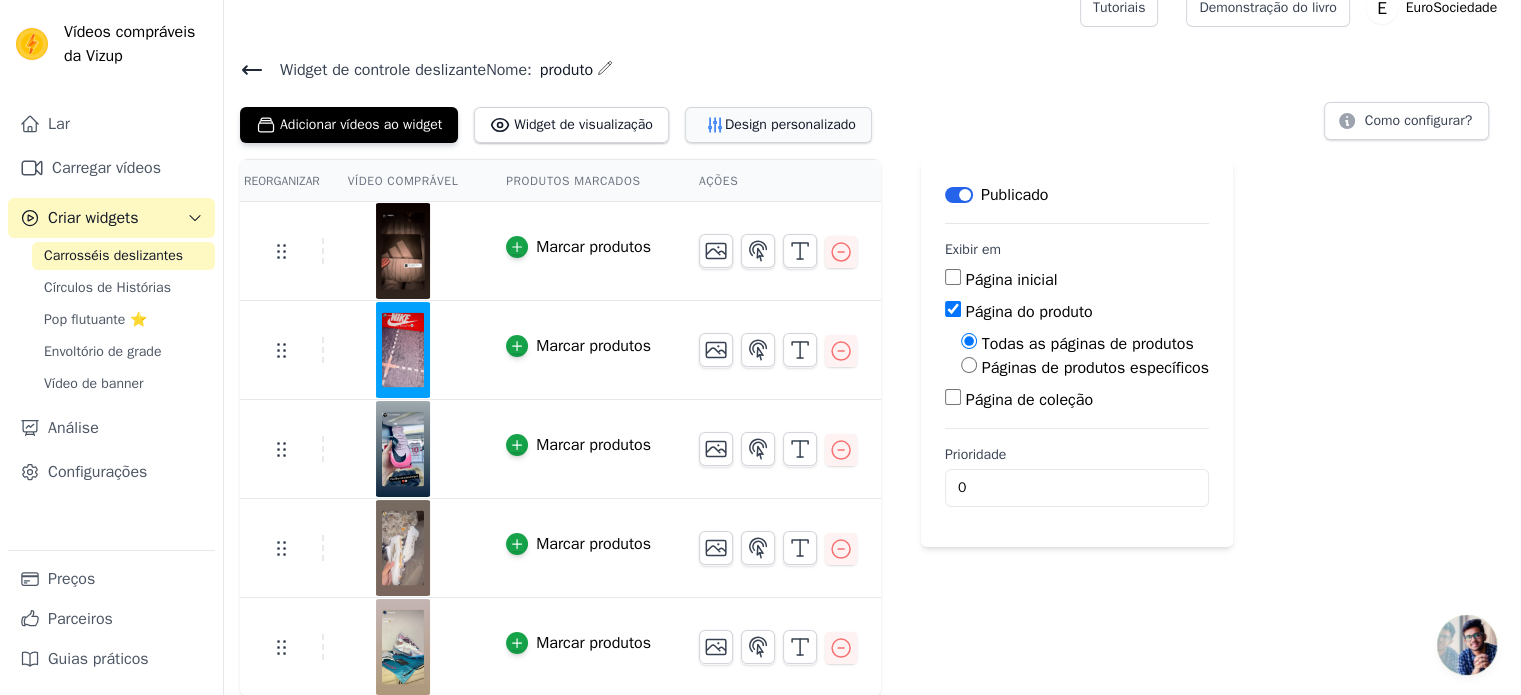 click on "Design personalizado" at bounding box center (790, 124) 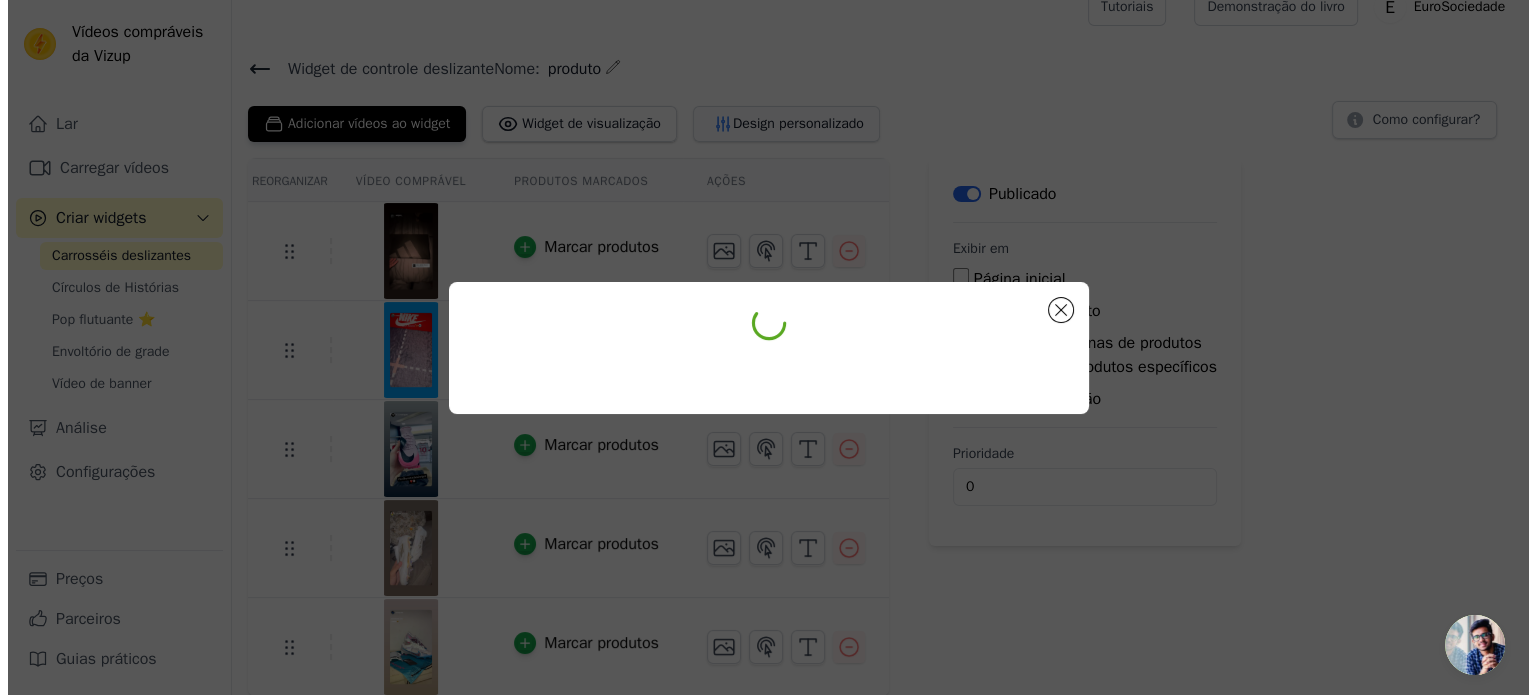scroll, scrollTop: 0, scrollLeft: 0, axis: both 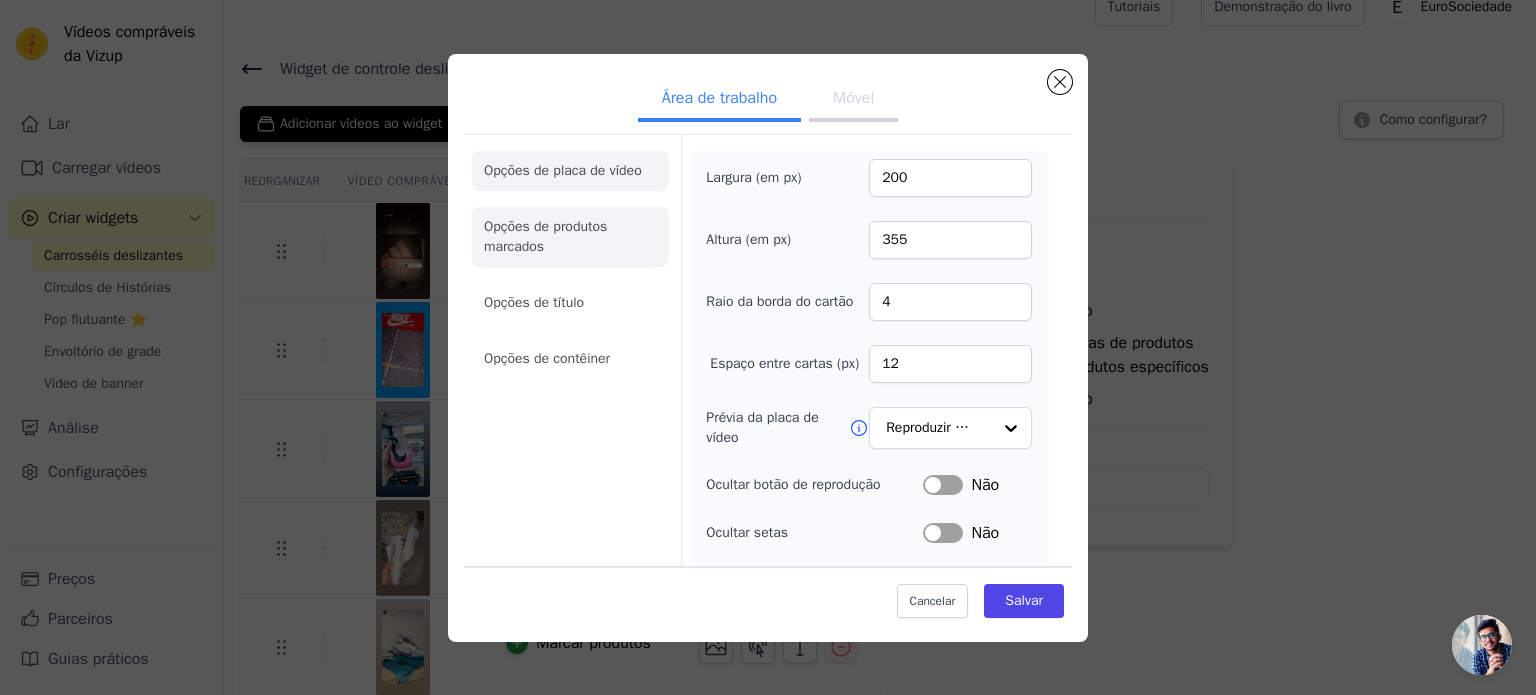 click on "Opções de produtos marcados" at bounding box center [545, 236] 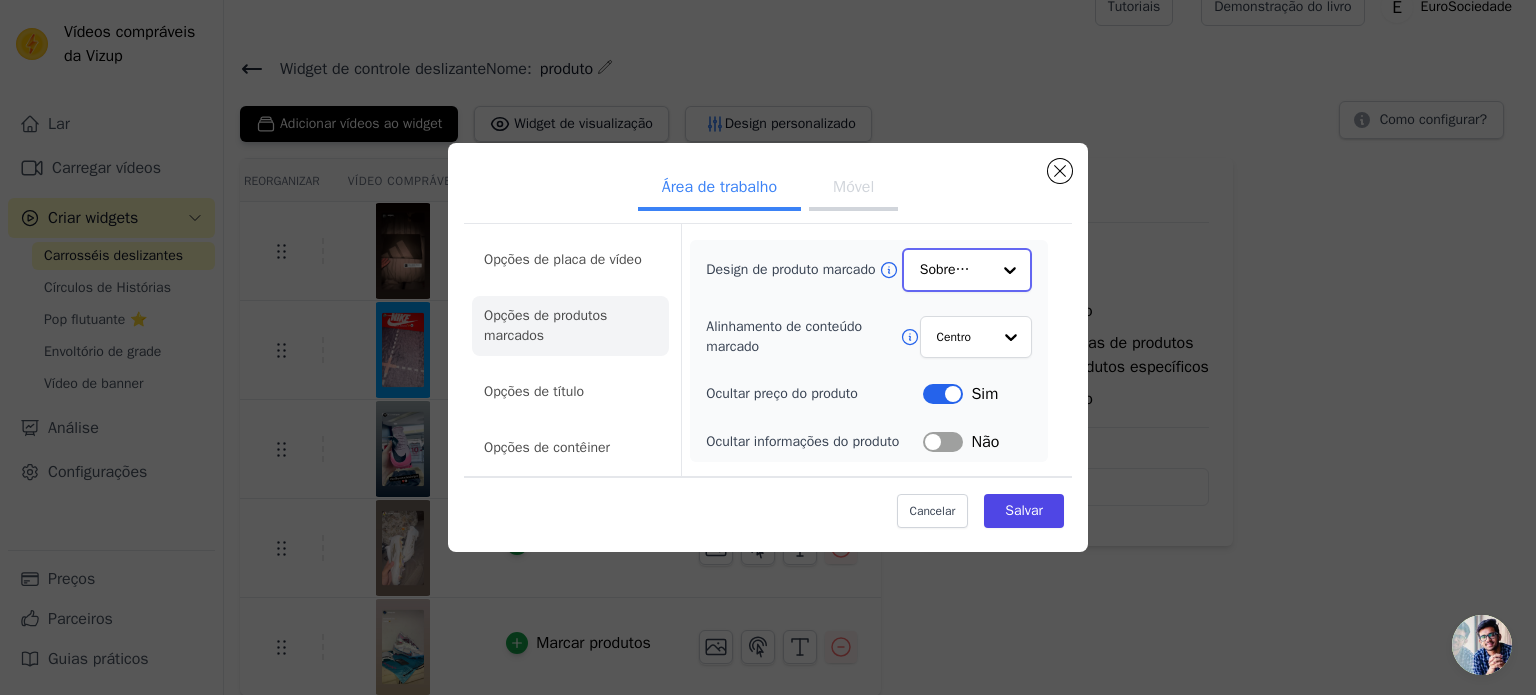 click on "Design de produto marcado" 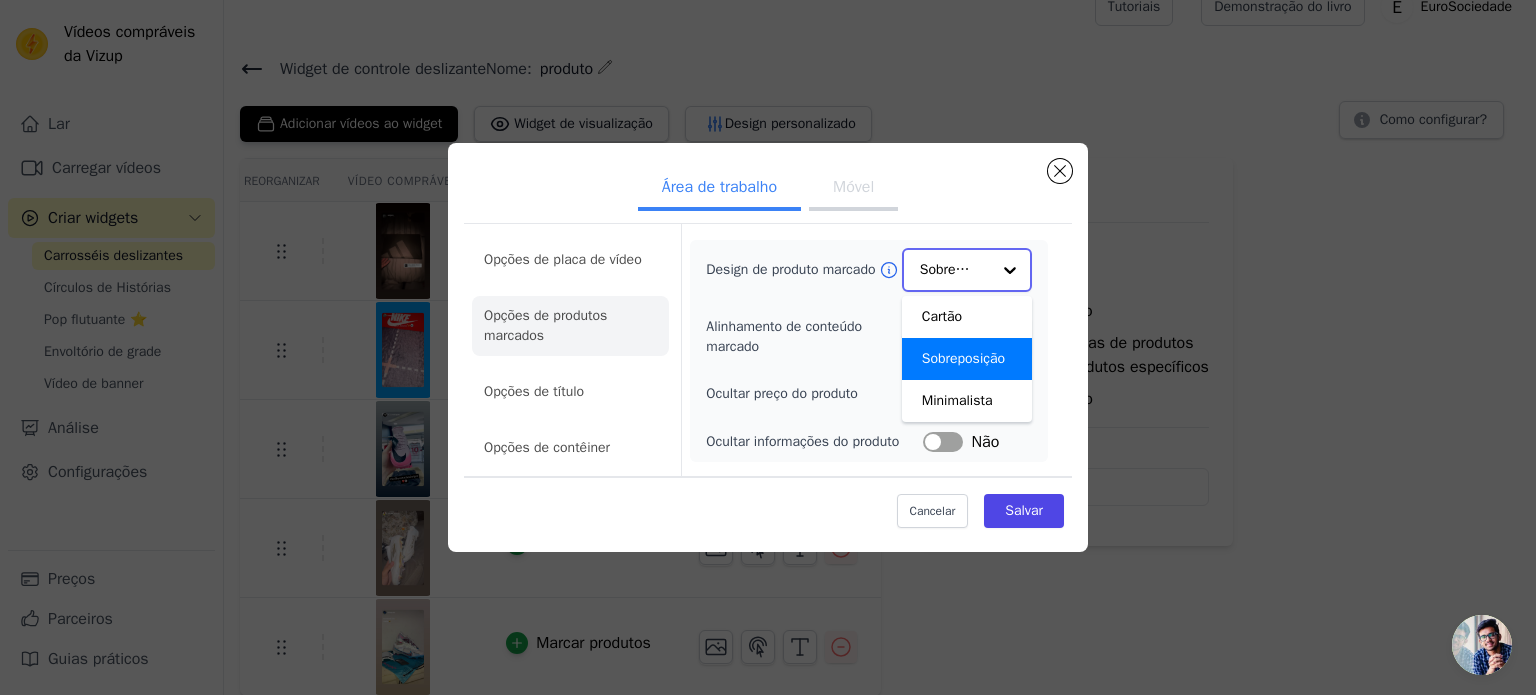 click on "Design de produto marcado" 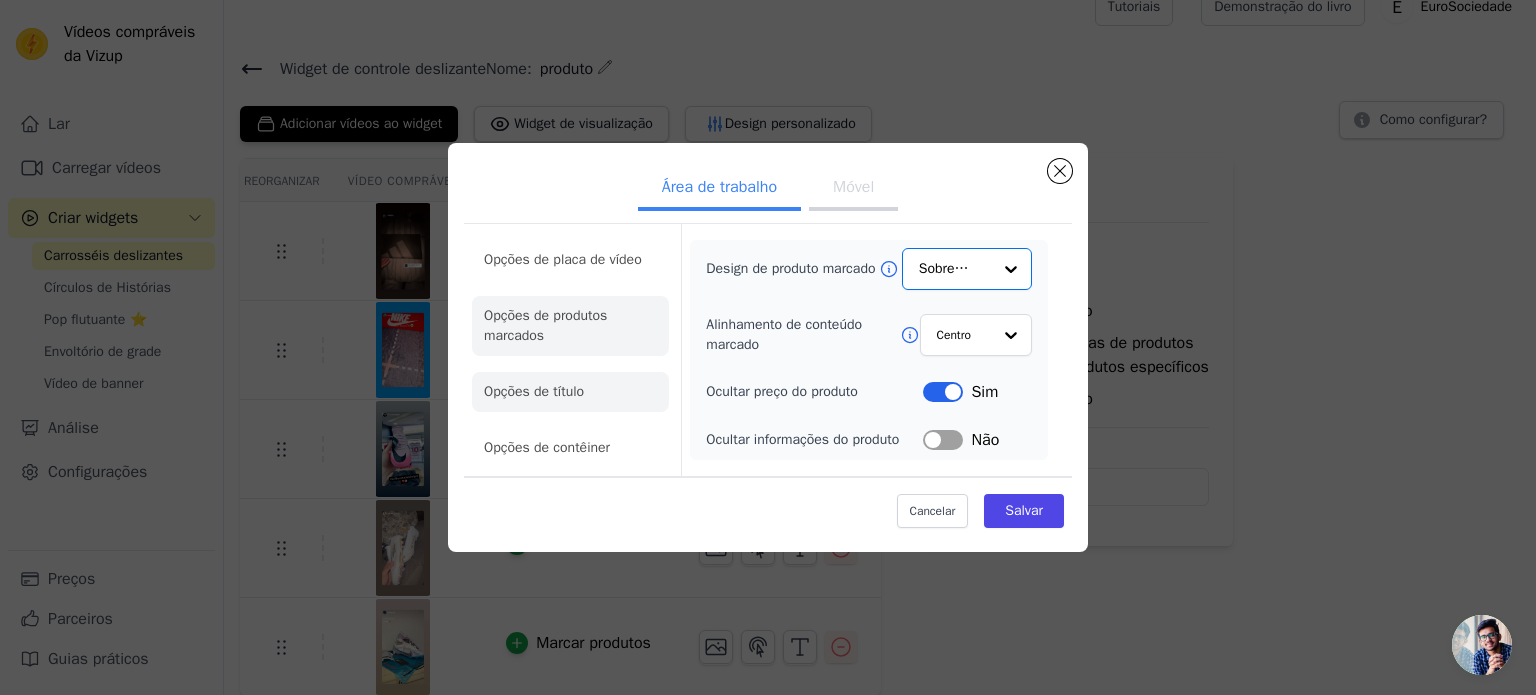 click on "Opções de título" 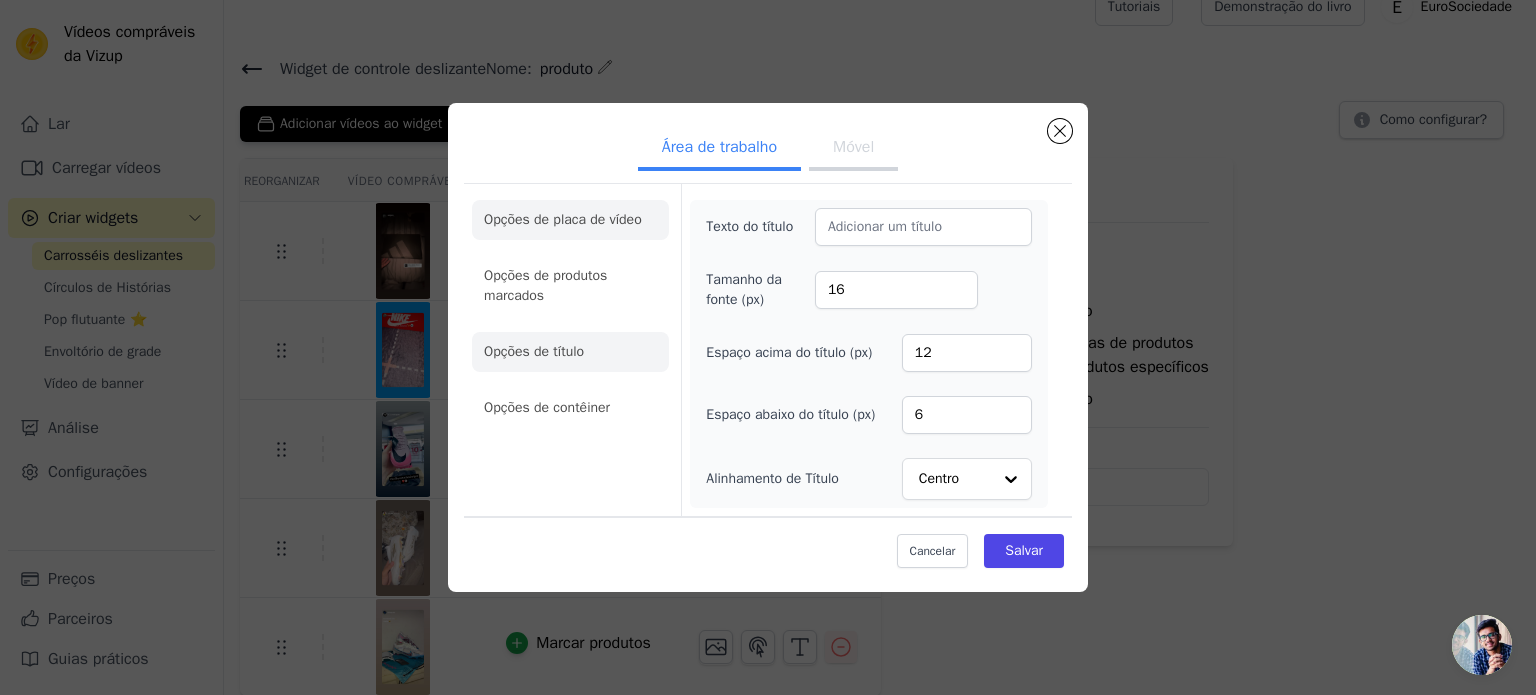 click on "Opções de placa de vídeo" 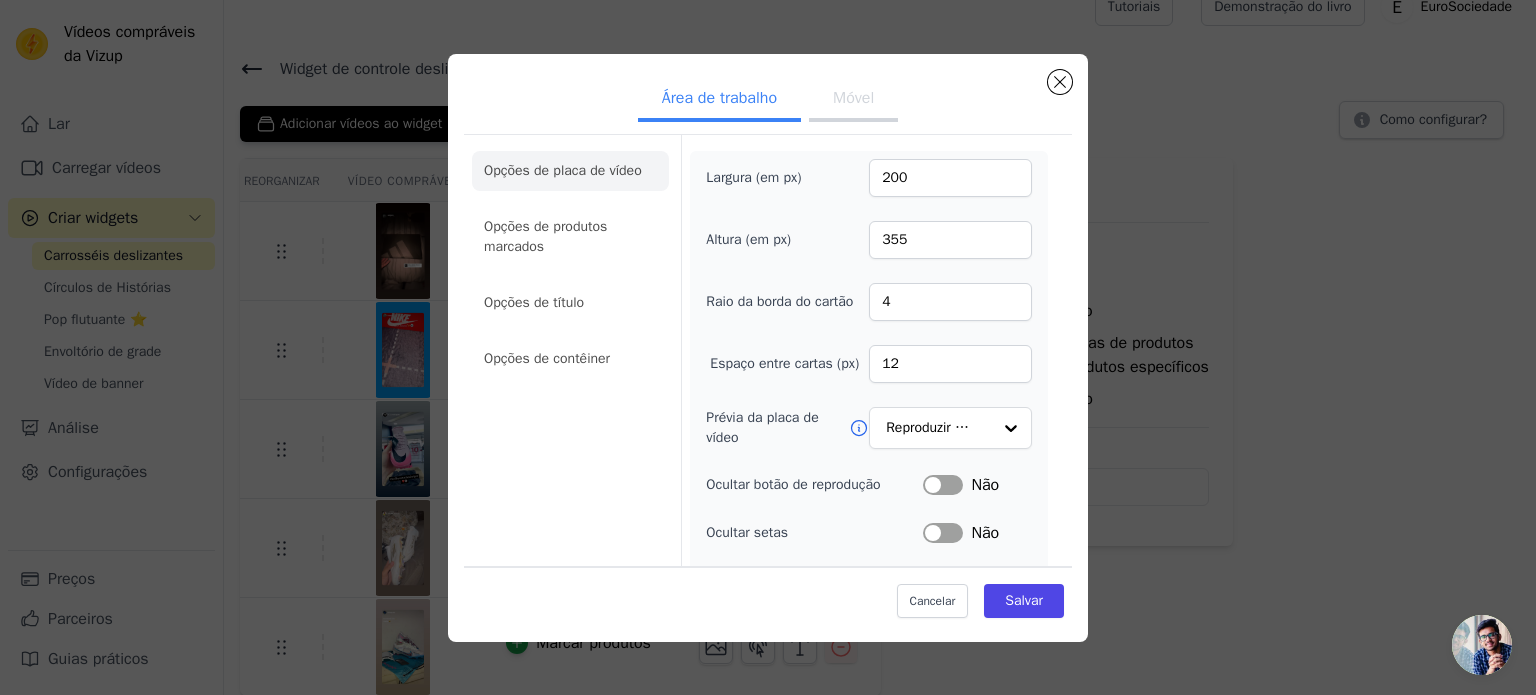 click on "Cancelar     Salvar" at bounding box center (768, 596) 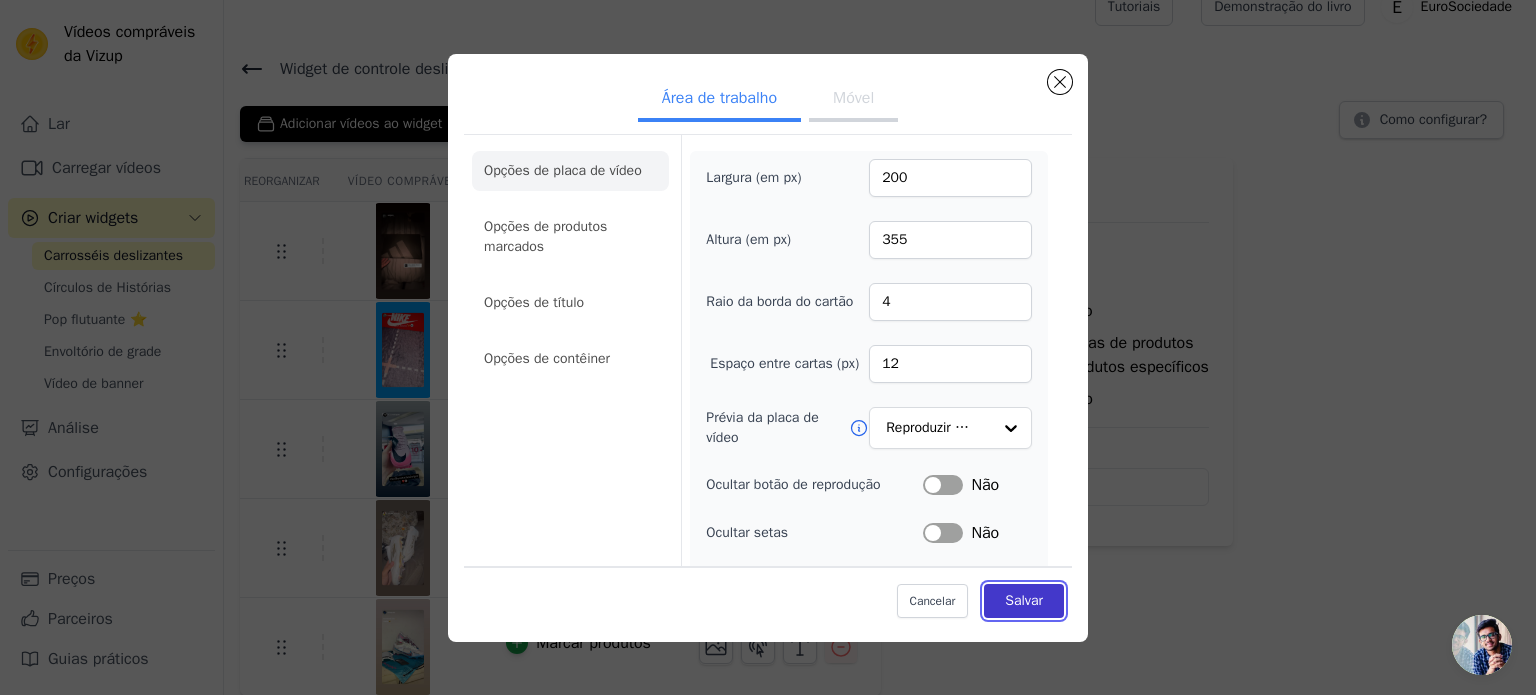 click on "Salvar" at bounding box center (1024, 601) 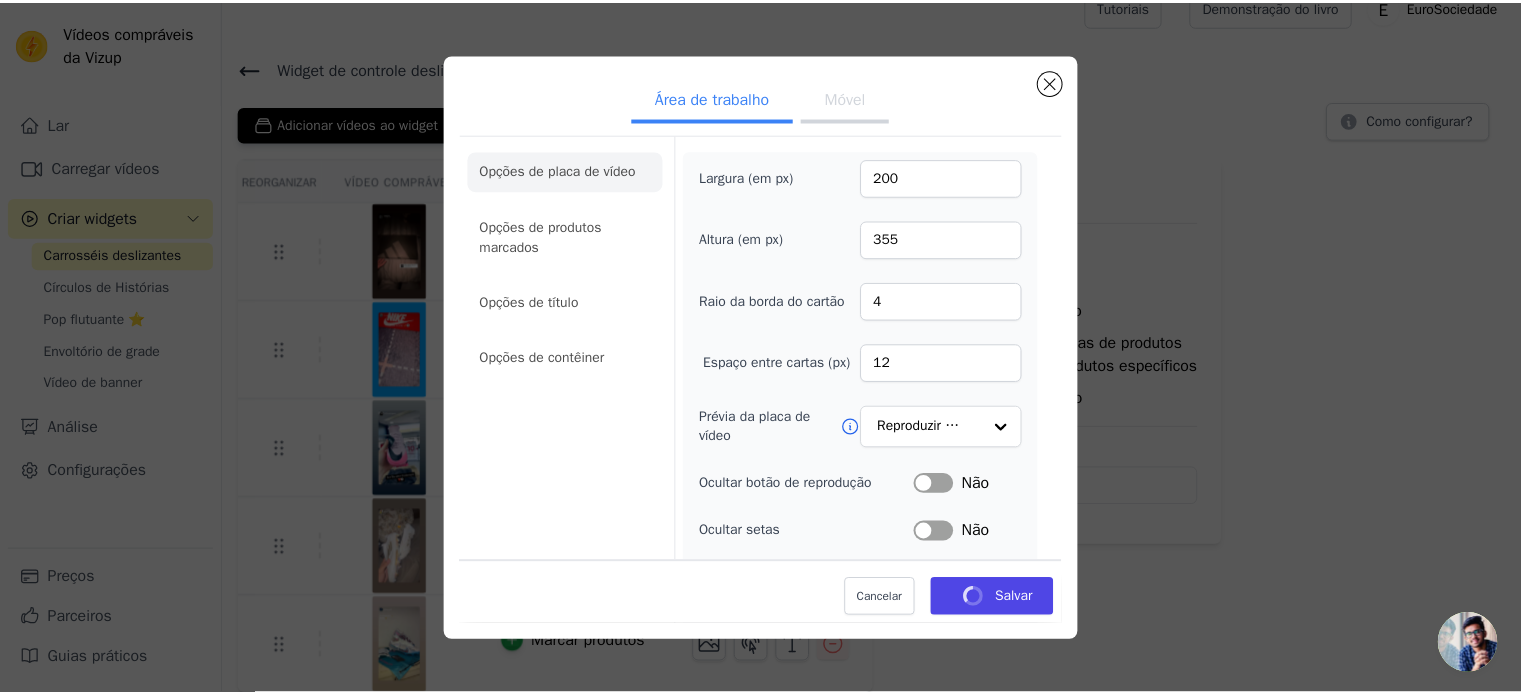 scroll, scrollTop: 24, scrollLeft: 0, axis: vertical 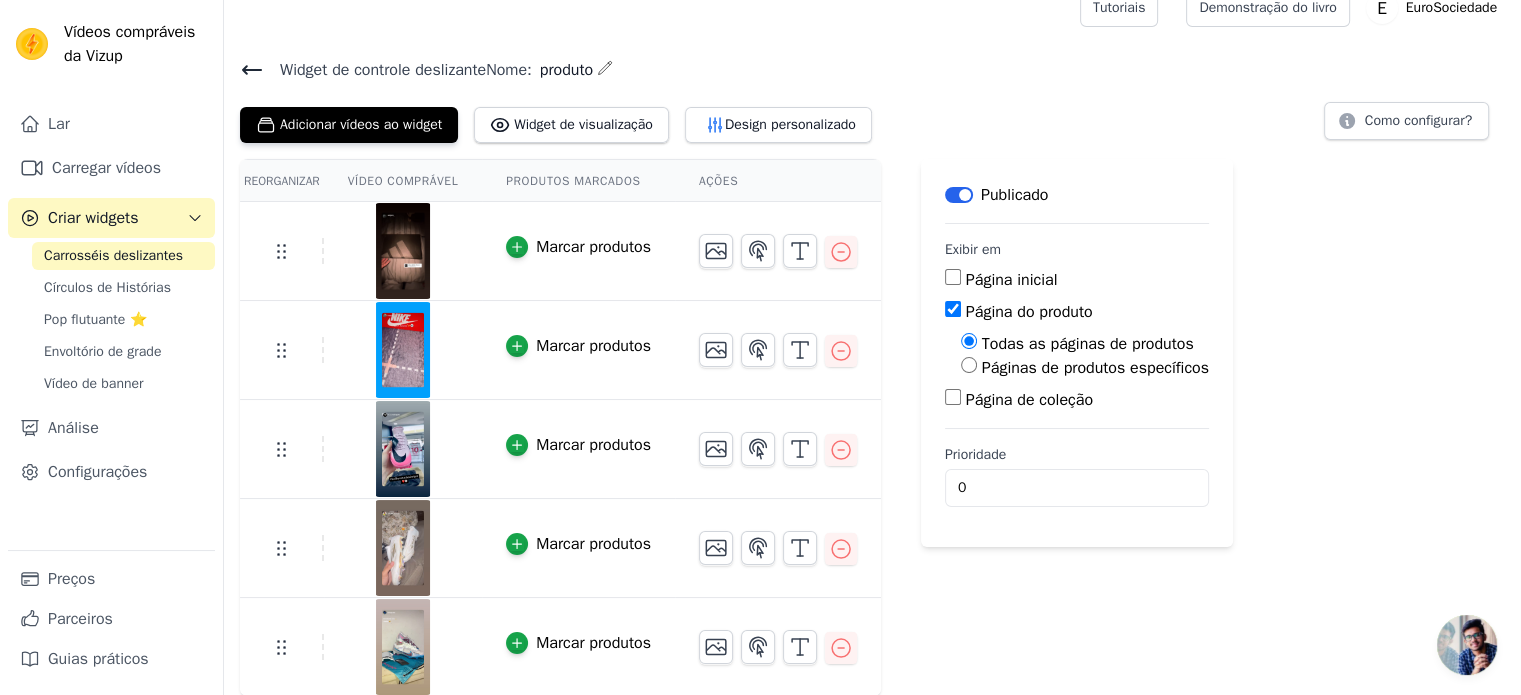 click 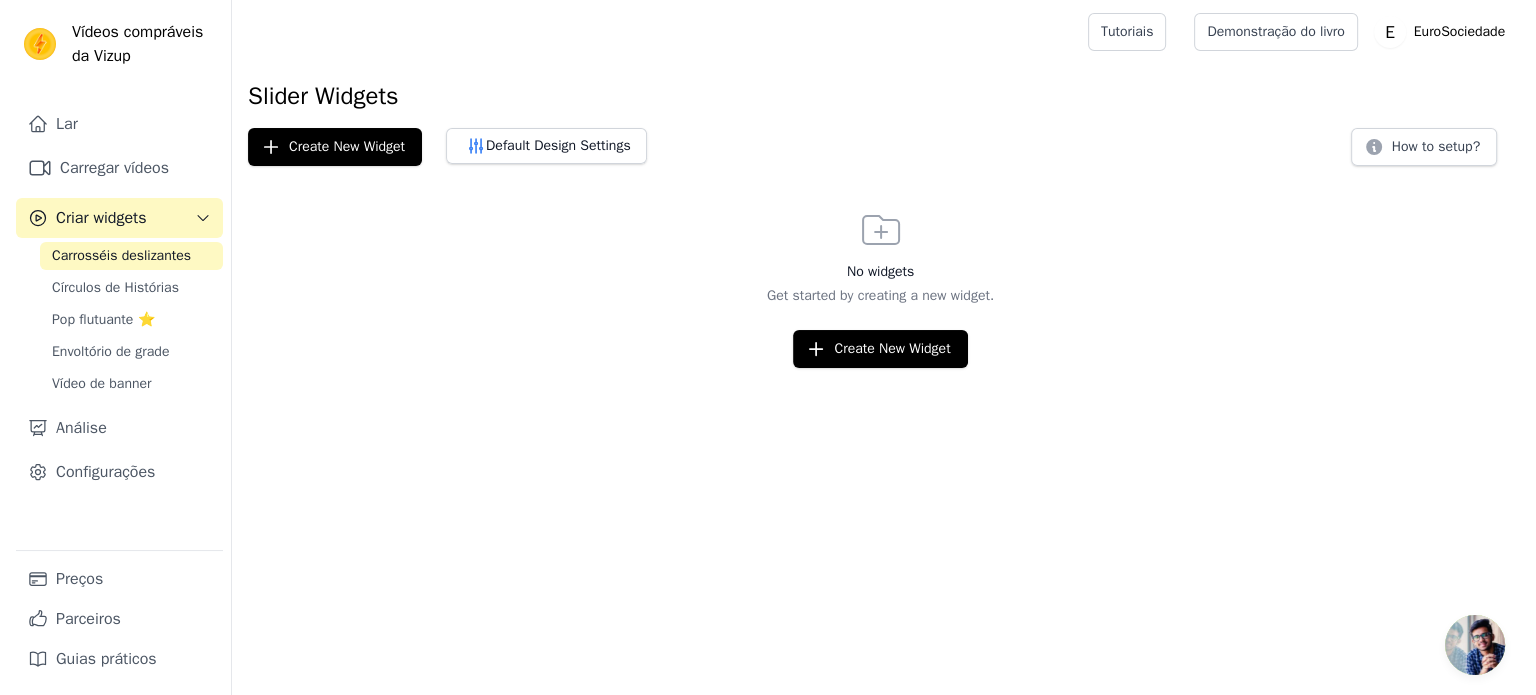 scroll, scrollTop: 0, scrollLeft: 0, axis: both 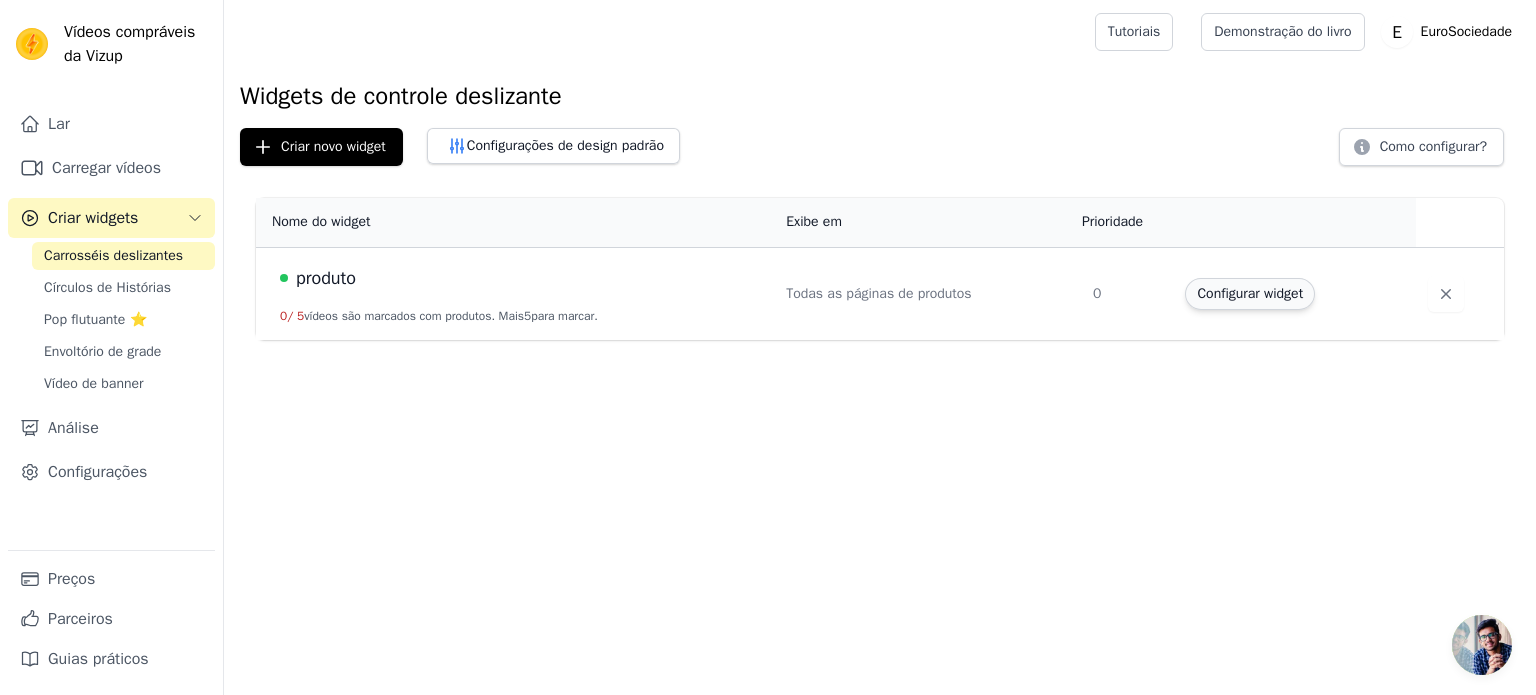 click on "Configurar widget" at bounding box center [1250, 293] 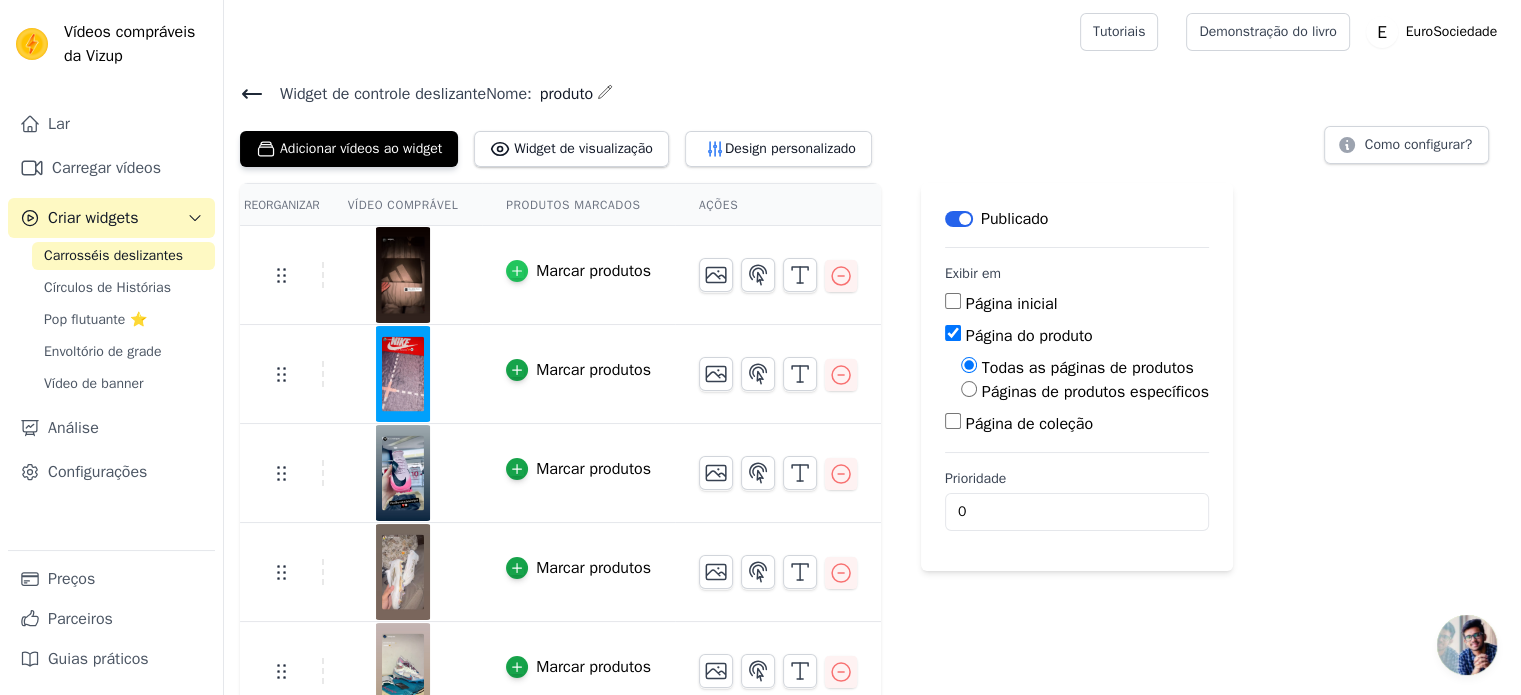 click 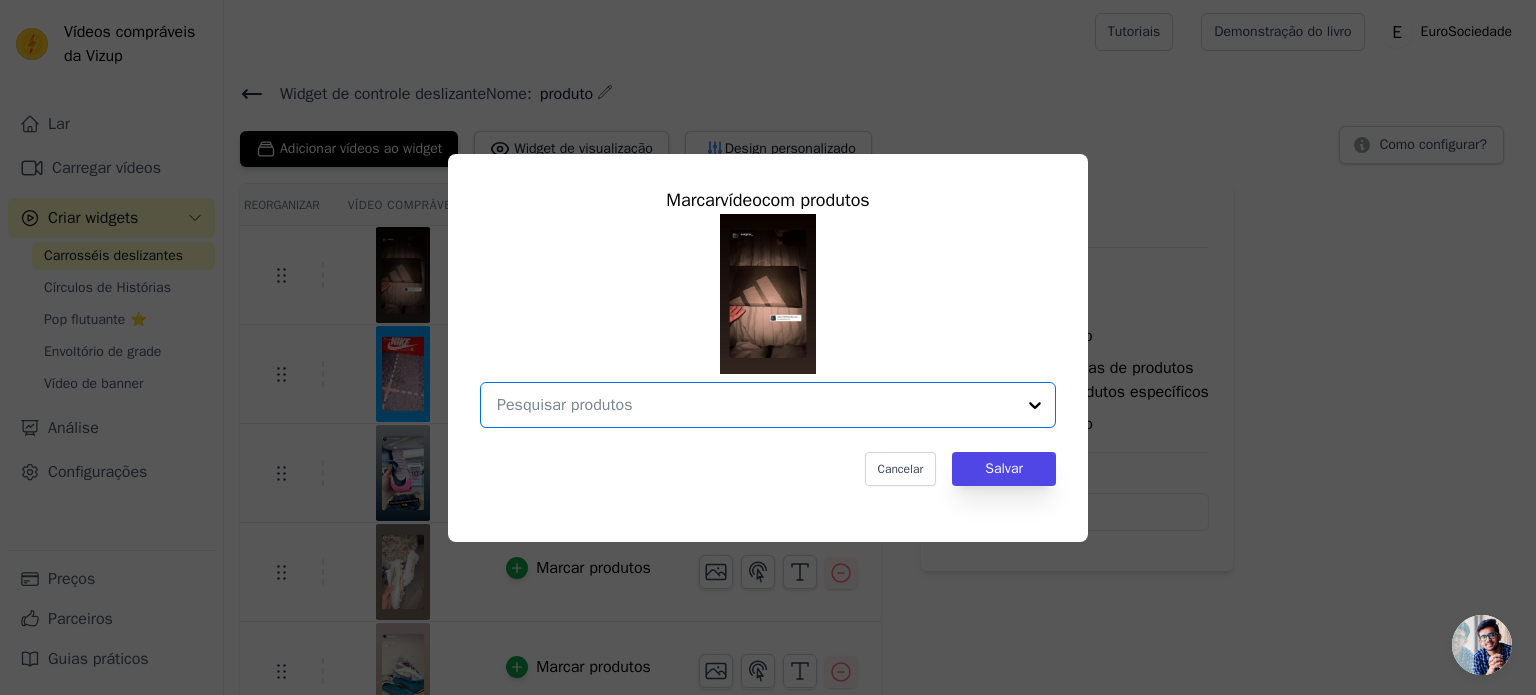 click at bounding box center [756, 405] 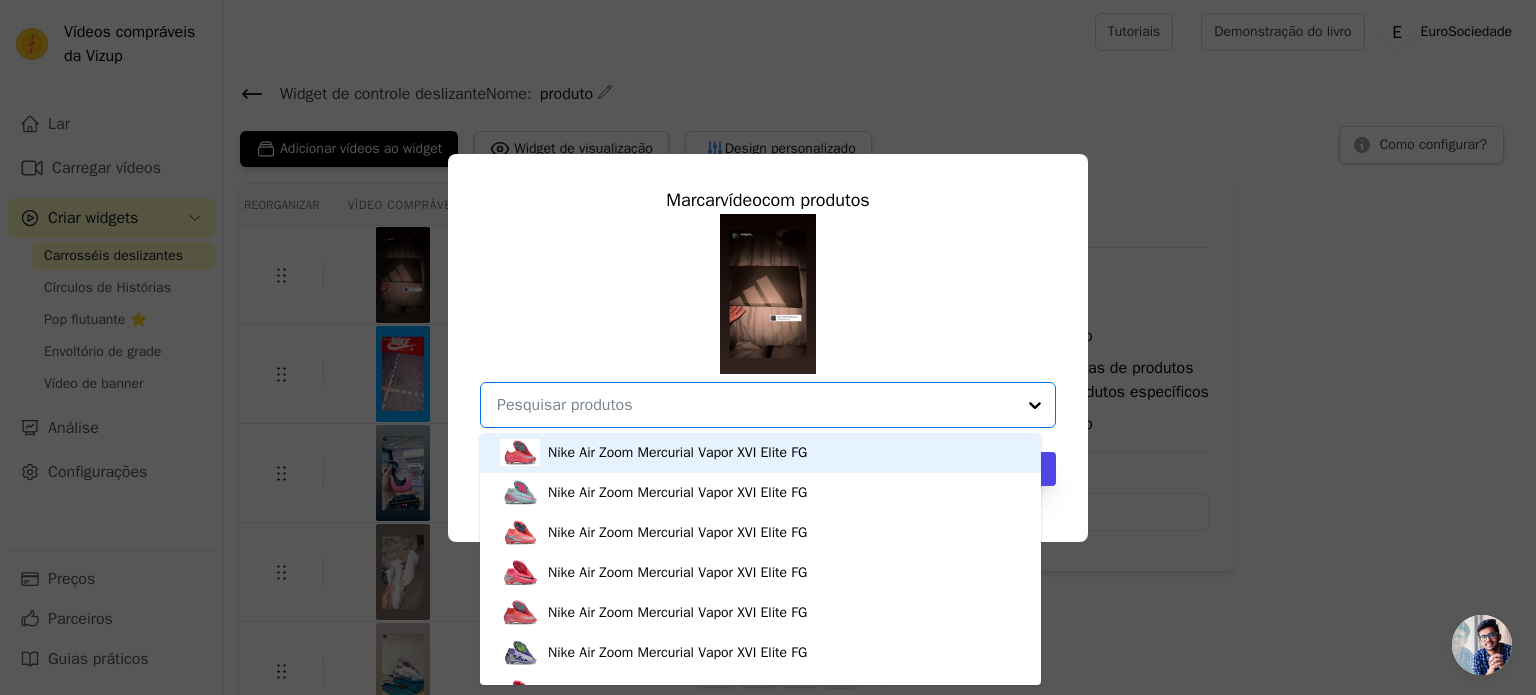 click on "Nike Air Zoom Mercurial Vapor XVI Elite FG" at bounding box center [677, 452] 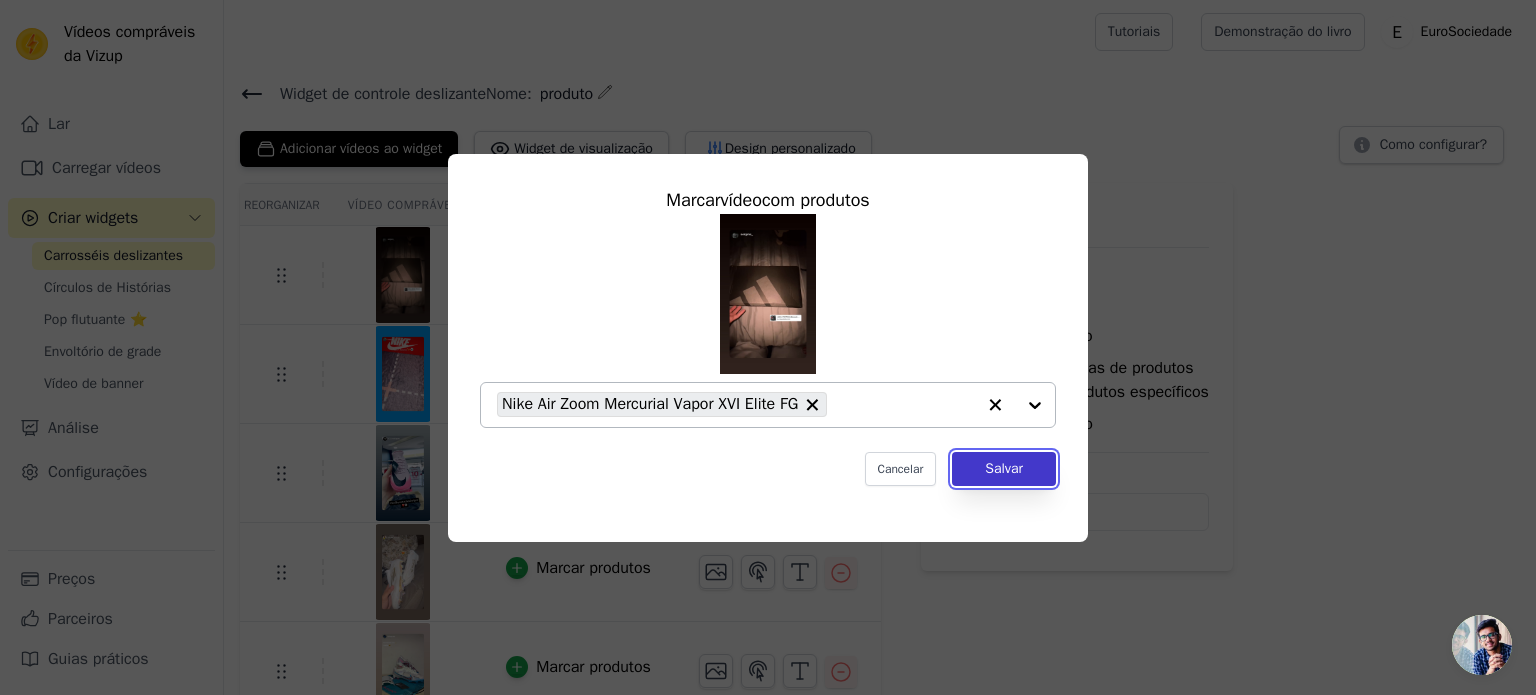 click on "Salvar" at bounding box center (1004, 468) 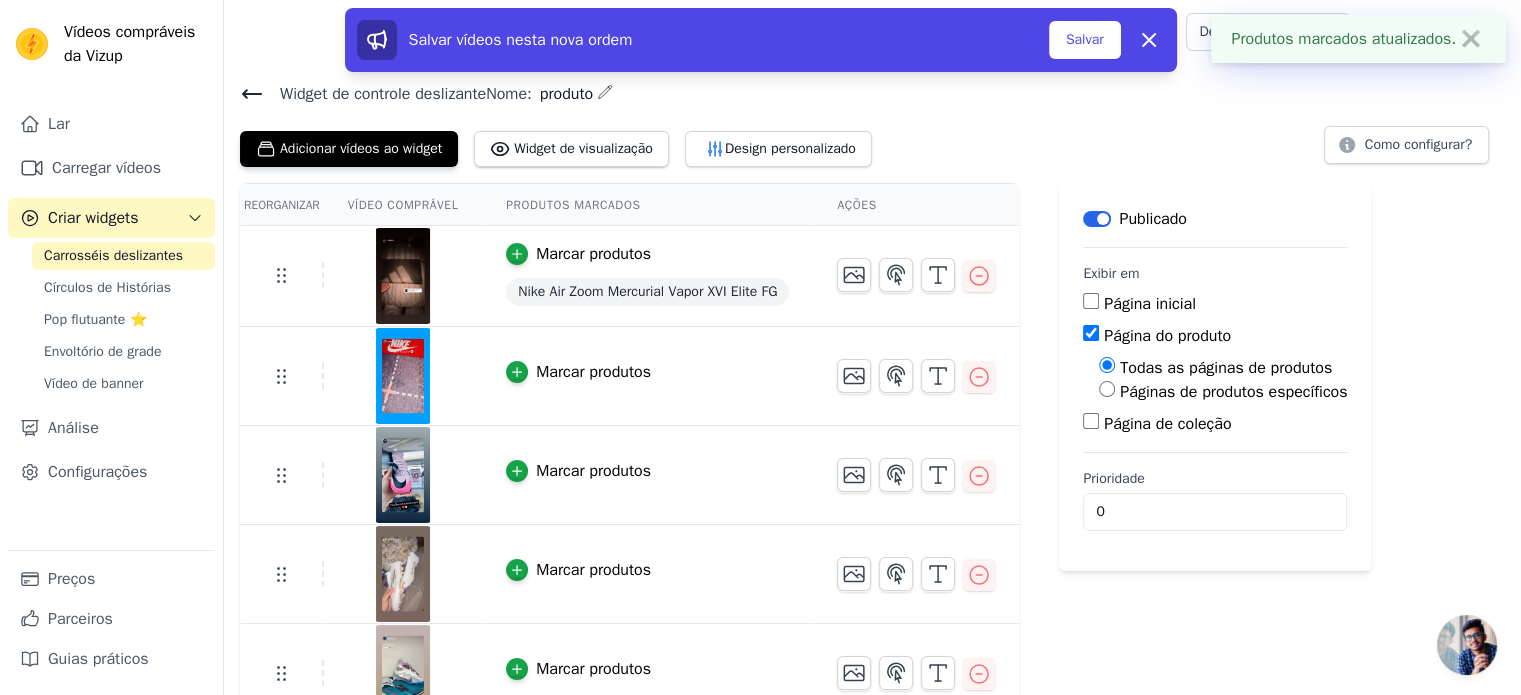 click on "Nike Air Zoom Mercurial Vapor XVI Elite FG" at bounding box center [647, 291] 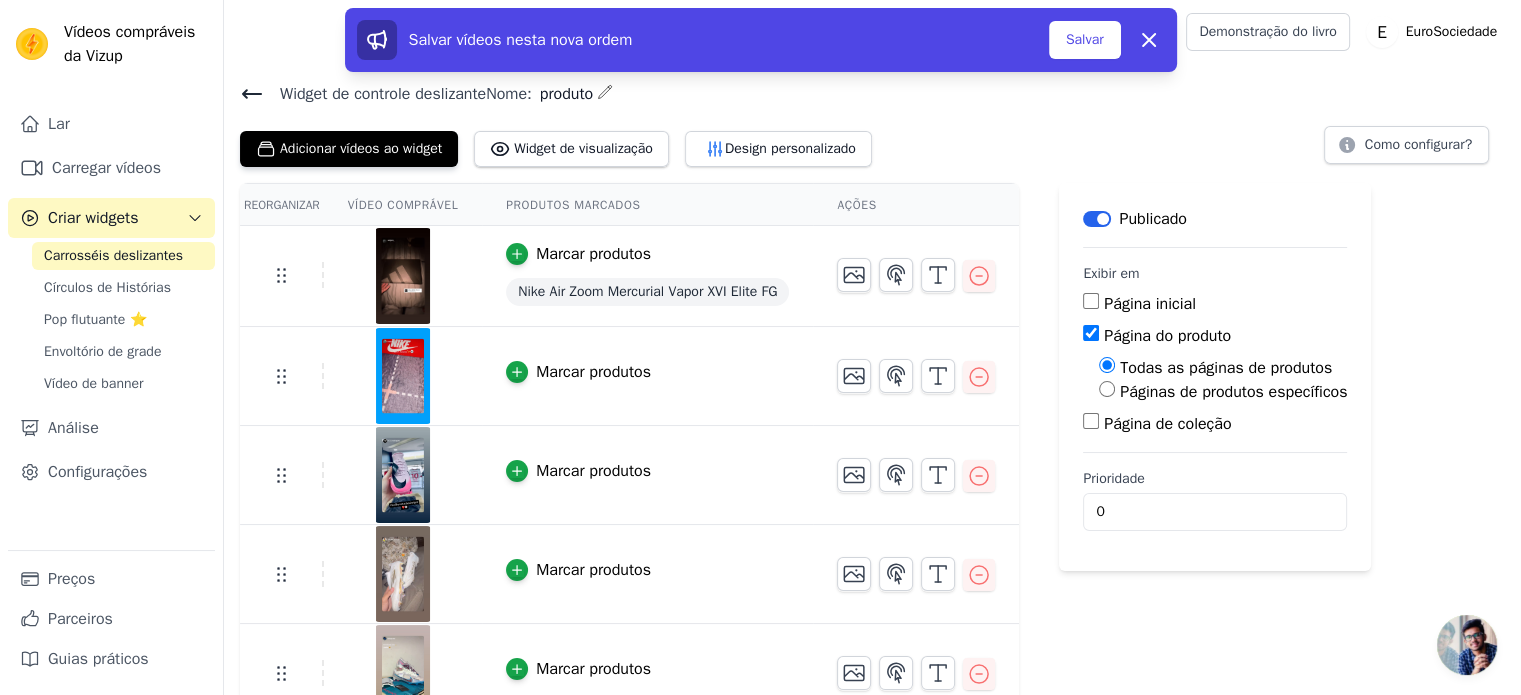 click on "Nike Air Zoom Mercurial Vapor XVI Elite FG" at bounding box center (647, 291) 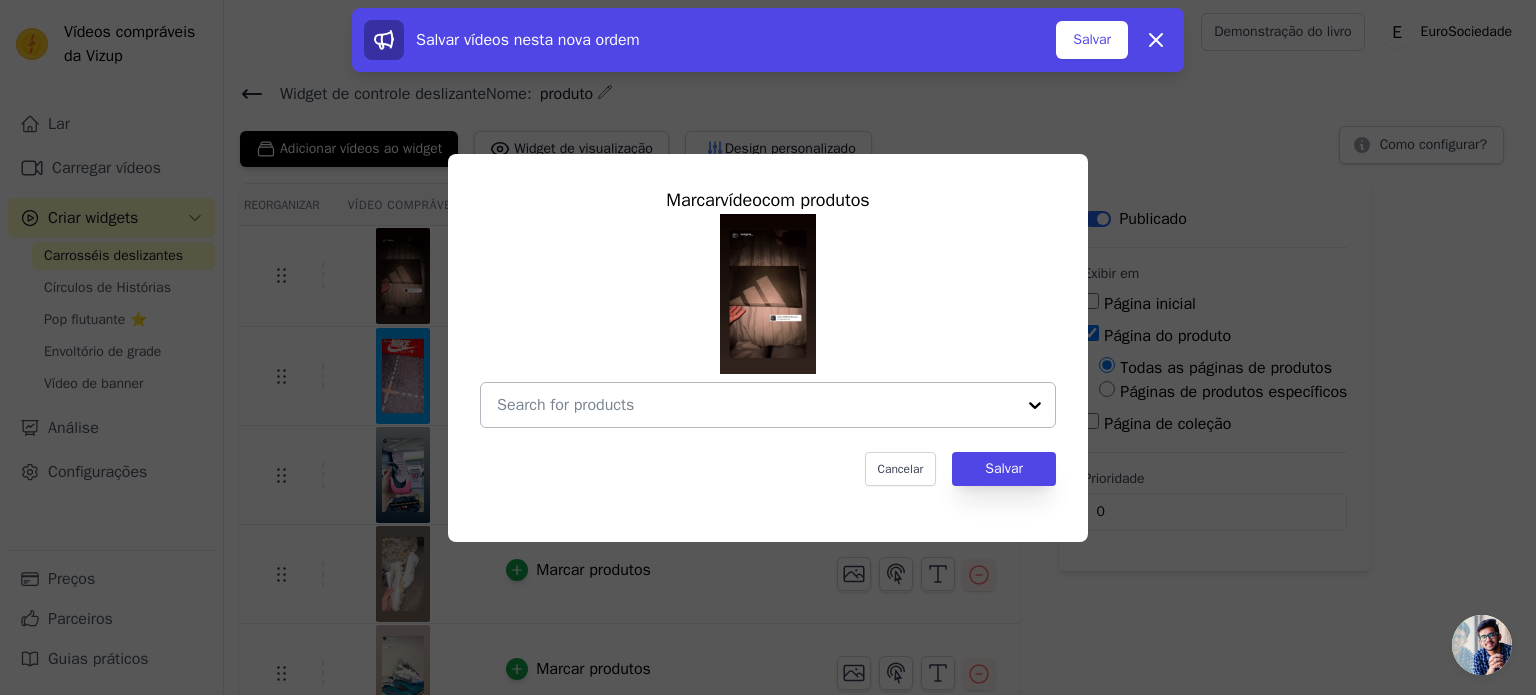 click at bounding box center (756, 405) 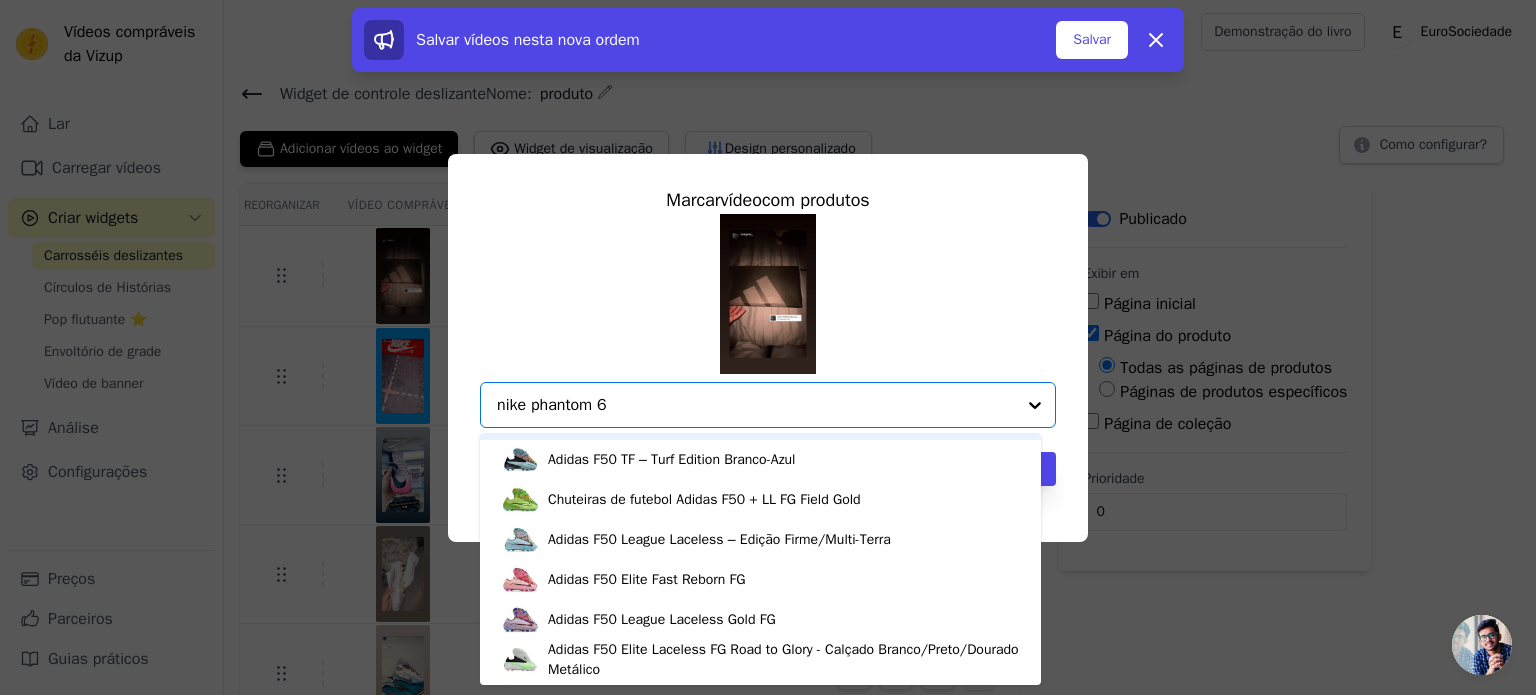 scroll, scrollTop: 3720, scrollLeft: 0, axis: vertical 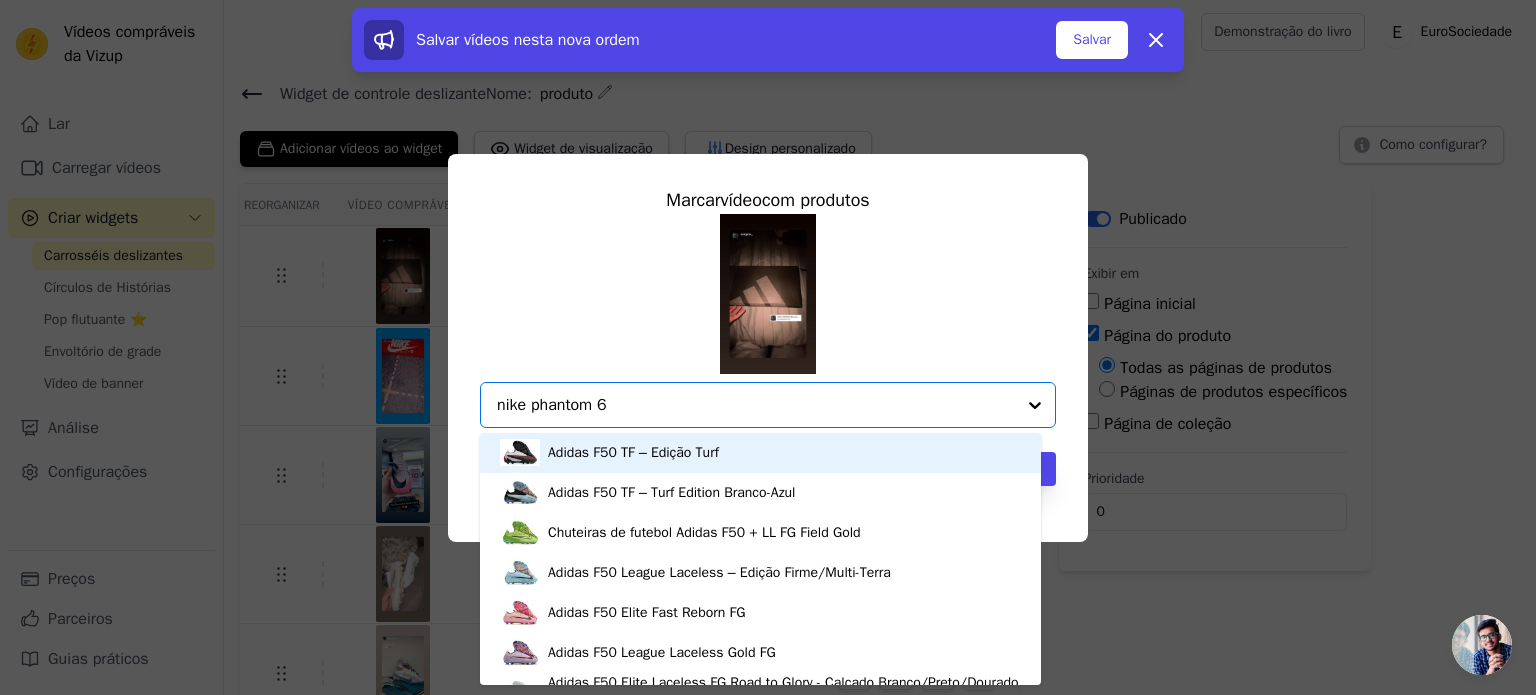 click on "nike phantom 6" at bounding box center (756, 405) 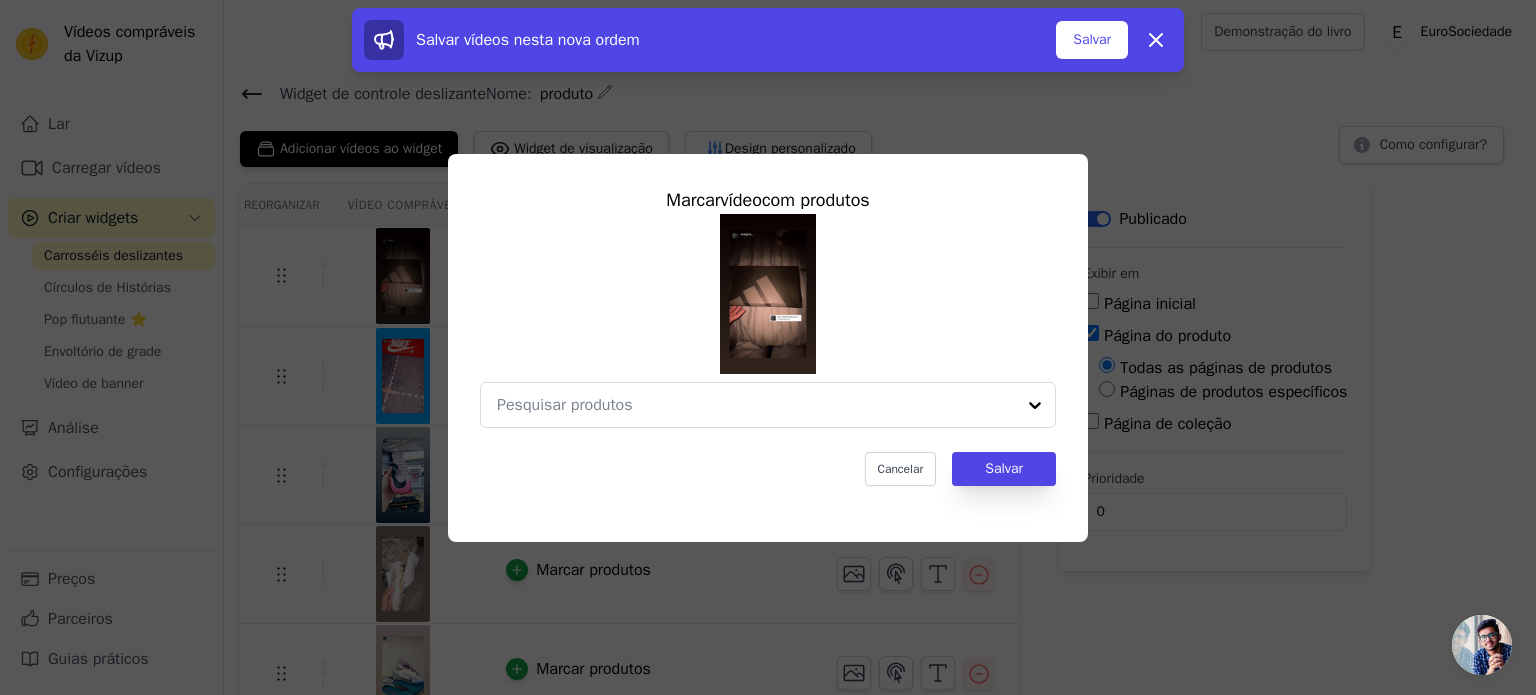 click at bounding box center [768, 321] 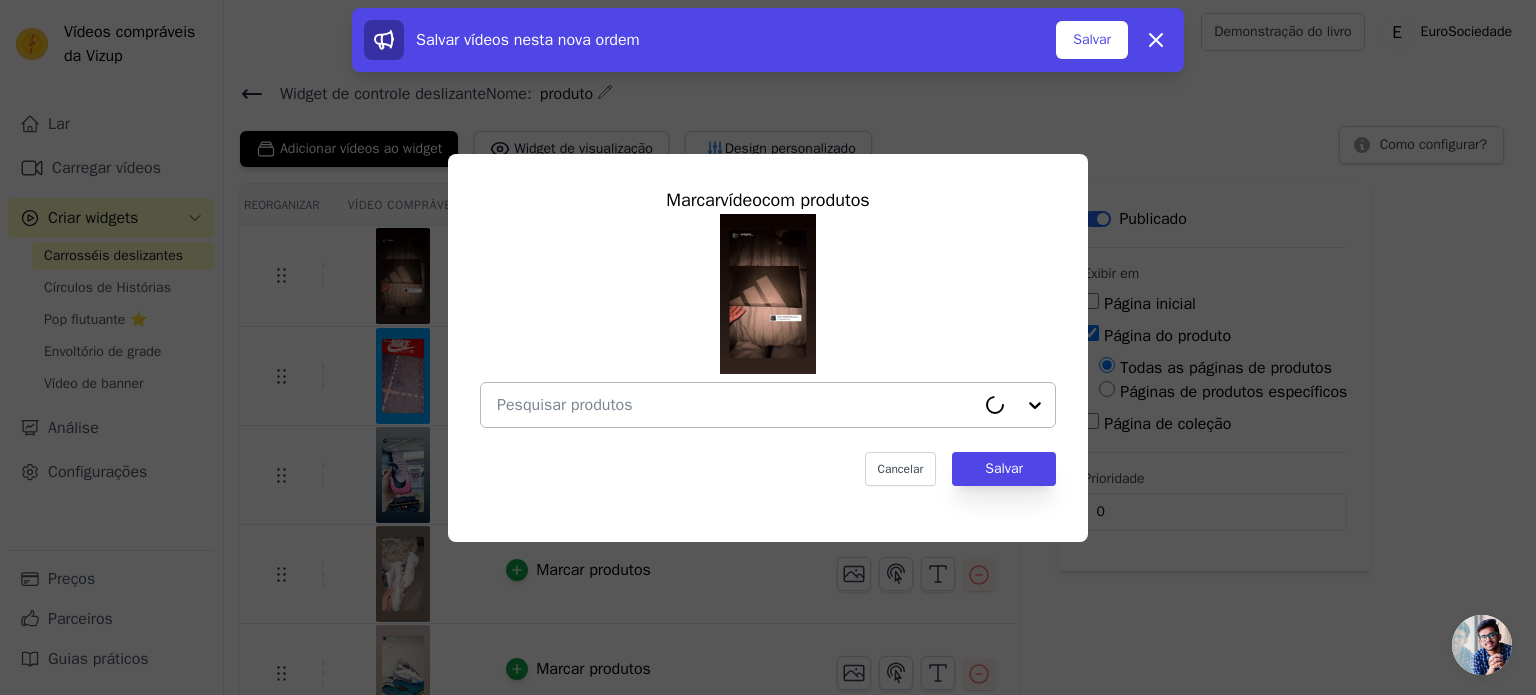 click at bounding box center (736, 405) 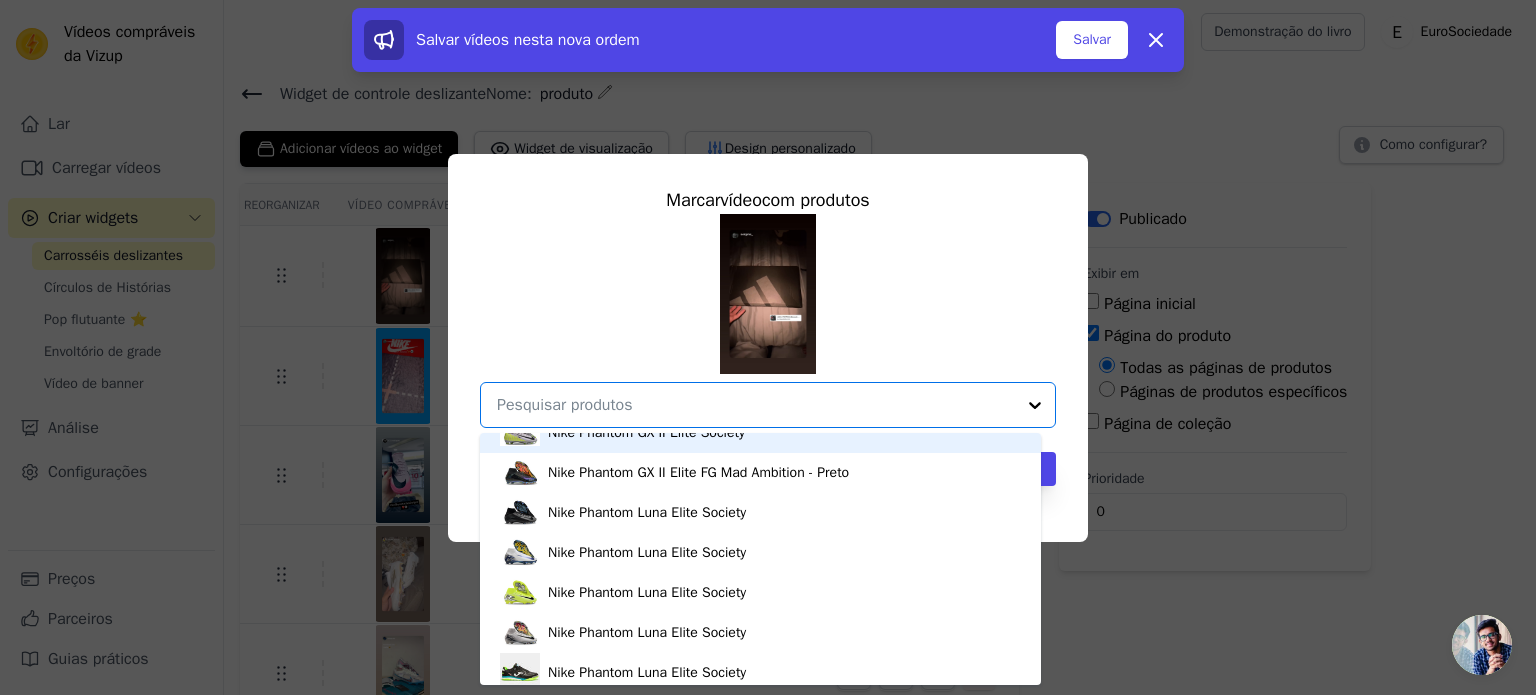 scroll, scrollTop: 480, scrollLeft: 0, axis: vertical 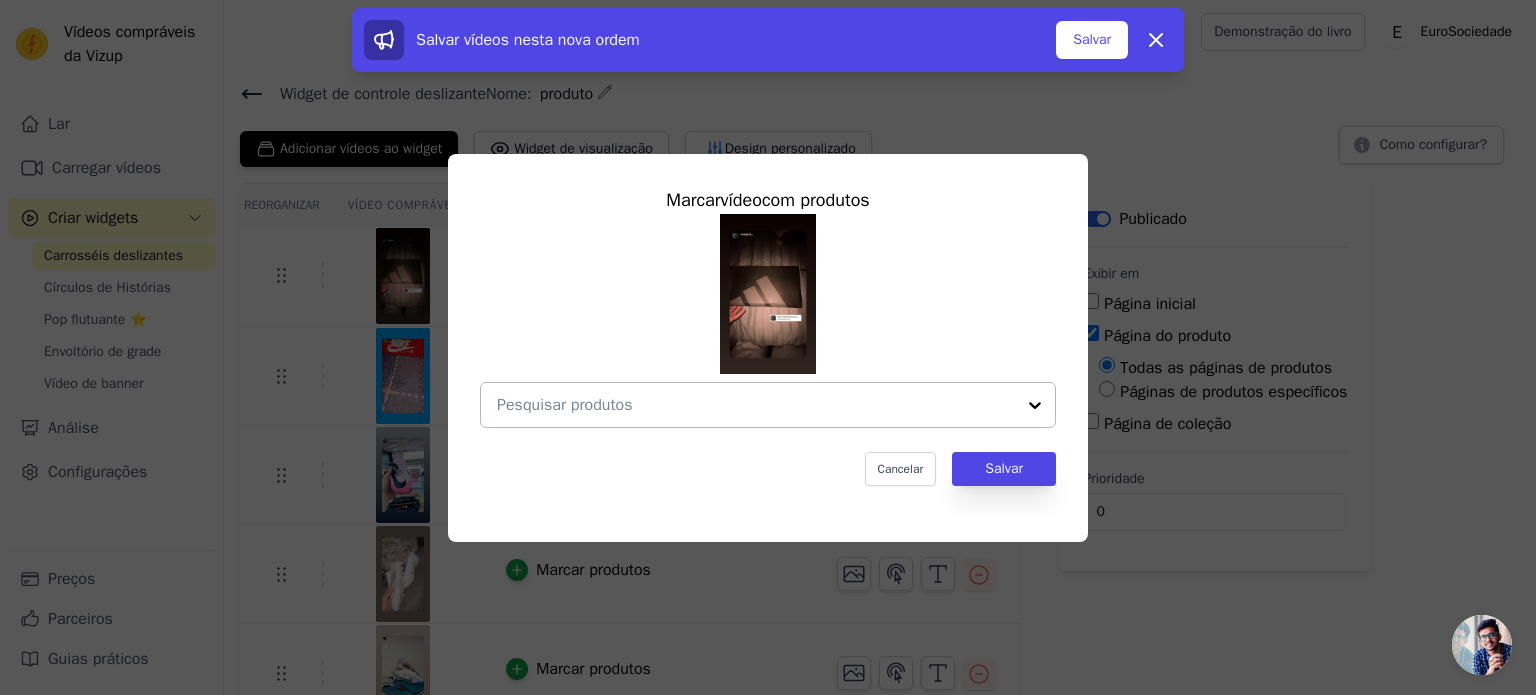 click at bounding box center [756, 405] 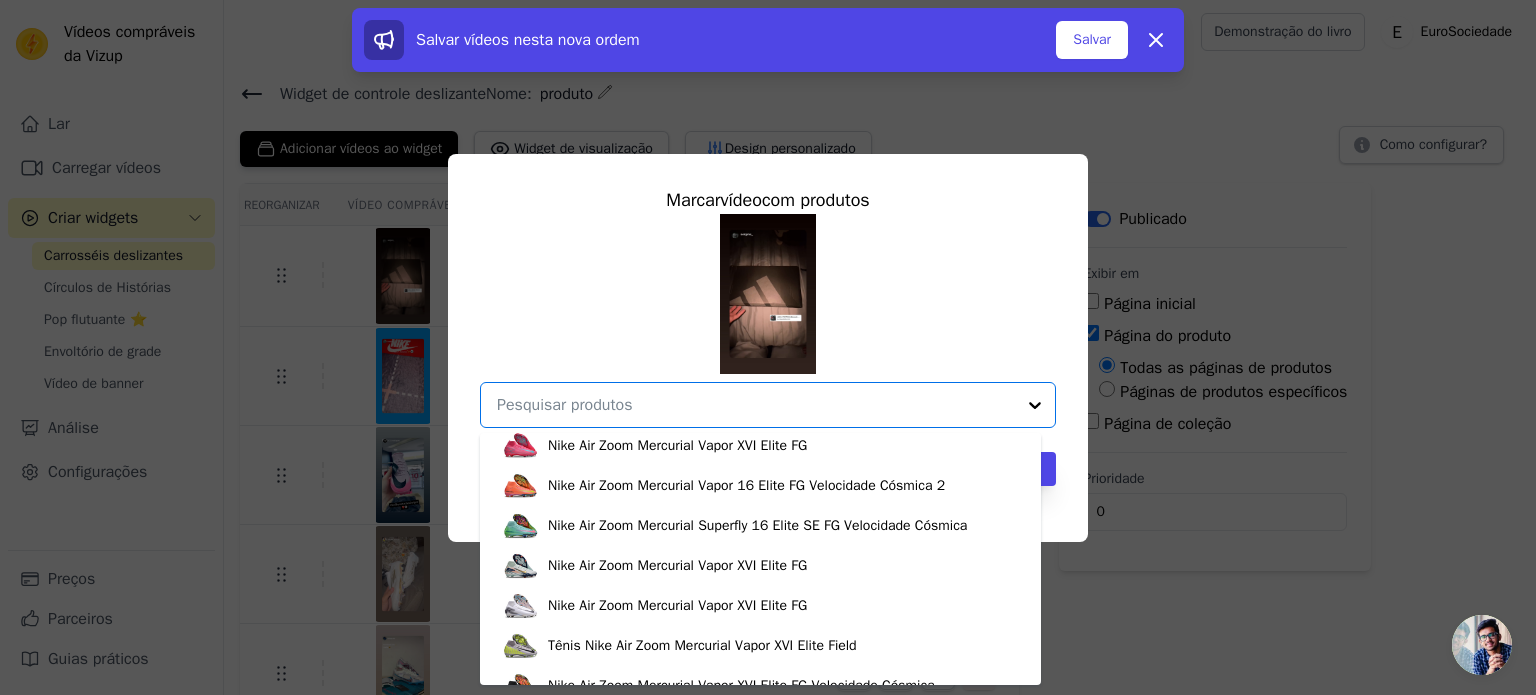 scroll, scrollTop: 300, scrollLeft: 0, axis: vertical 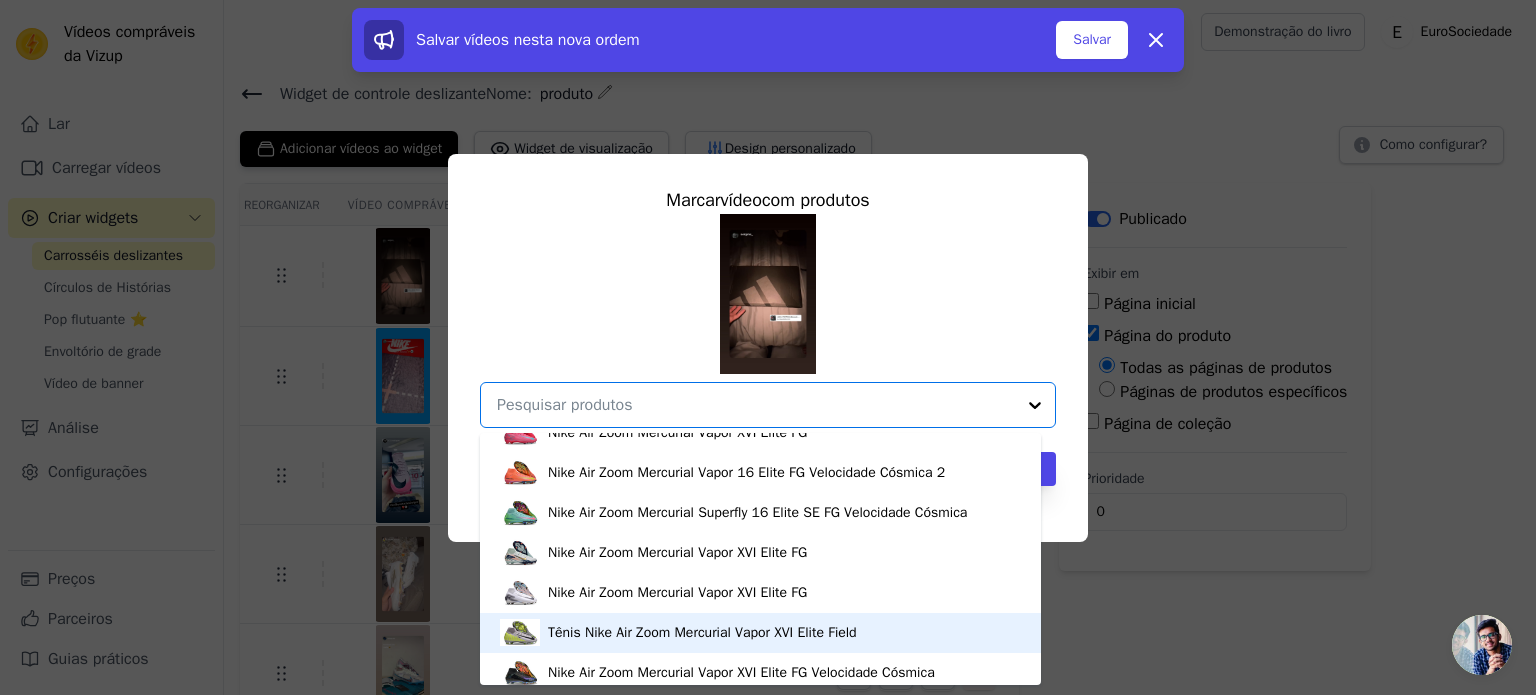 click on "Tênis Nike Air Zoom Mercurial Vapor XVI Elite Field" at bounding box center (702, 632) 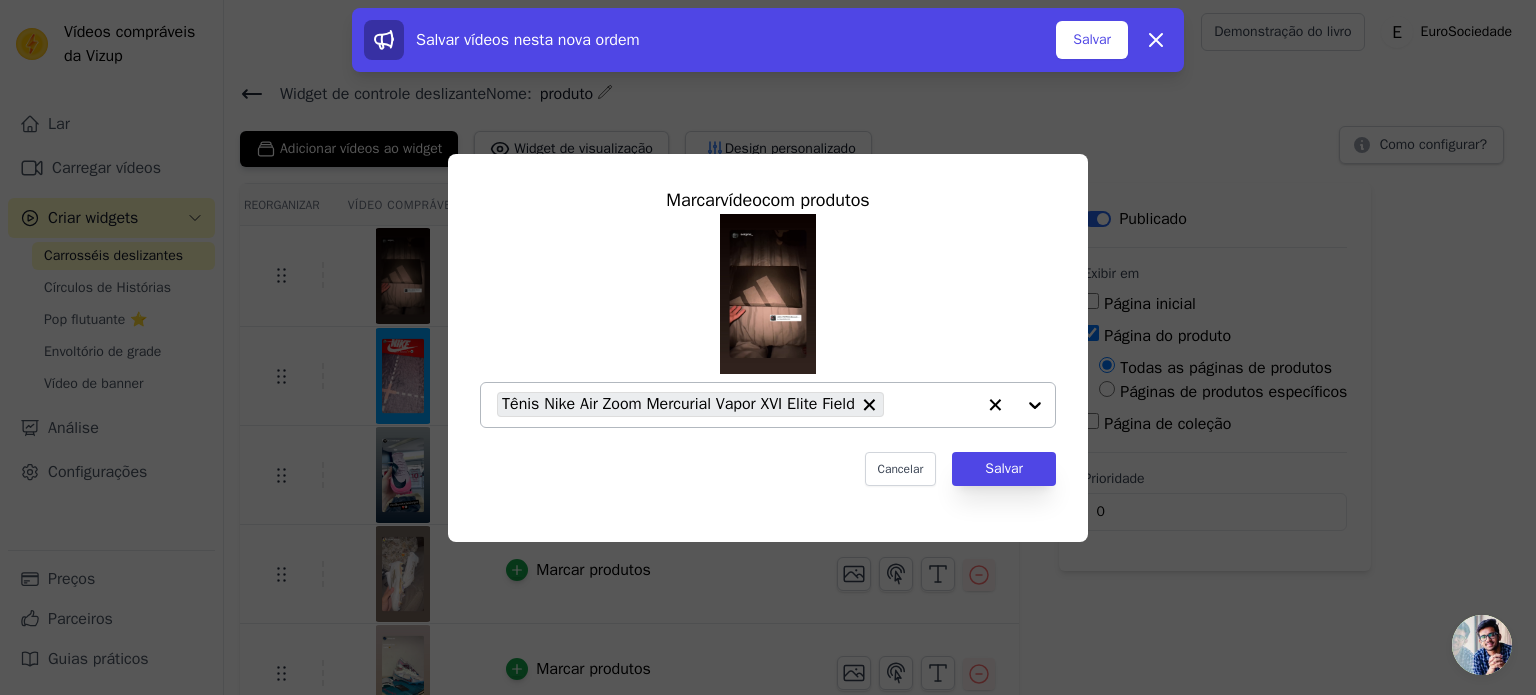 click 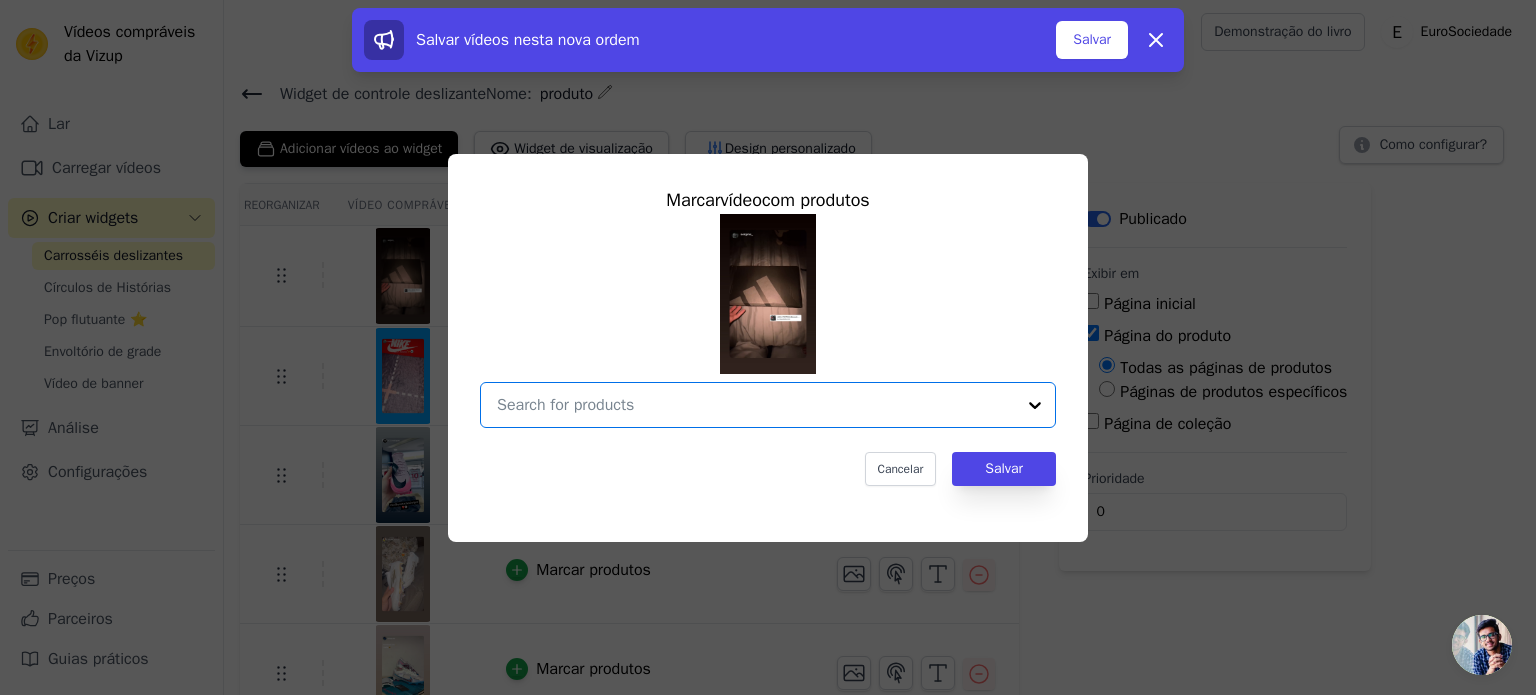 click at bounding box center [756, 405] 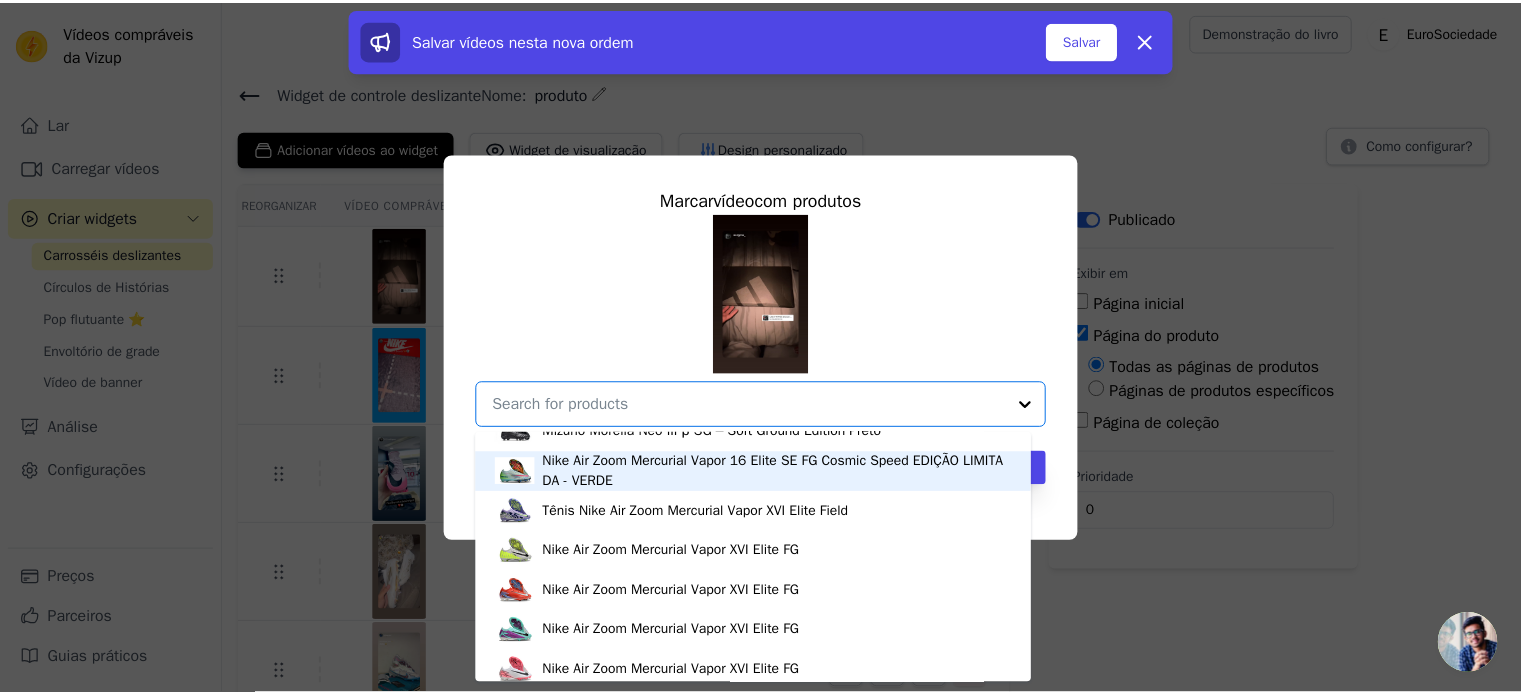 scroll, scrollTop: 2000, scrollLeft: 0, axis: vertical 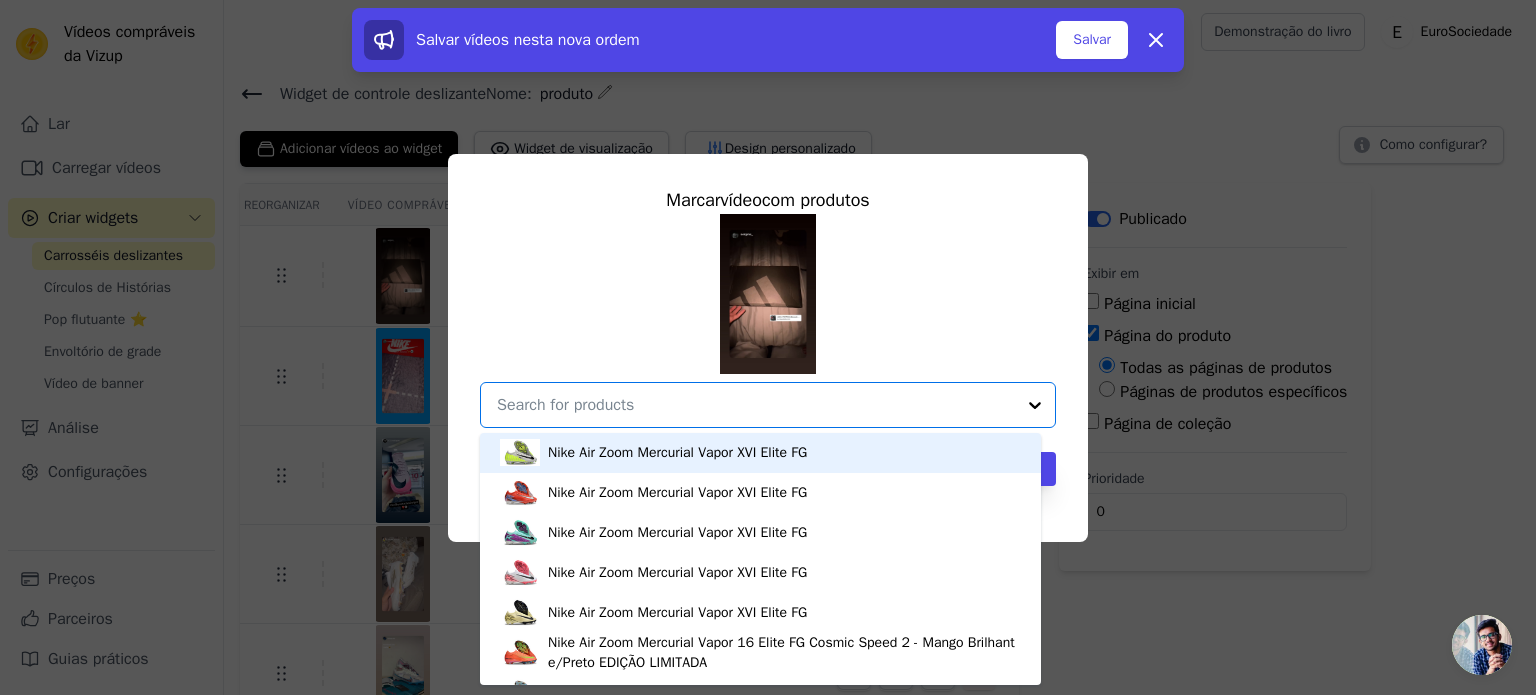 click on "Nike Air Zoom Mercurial Vapor XVI Elite FG" at bounding box center [677, 453] 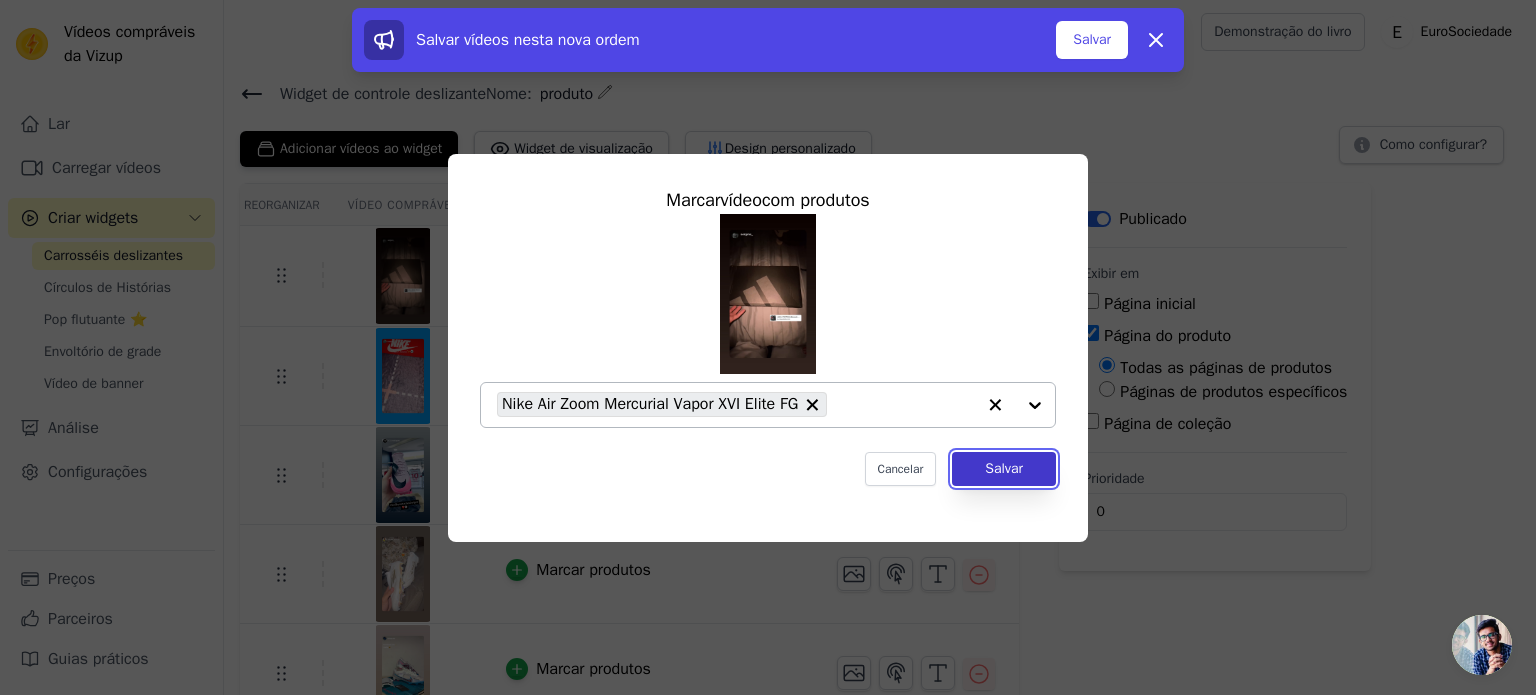click on "Salvar" at bounding box center (1004, 468) 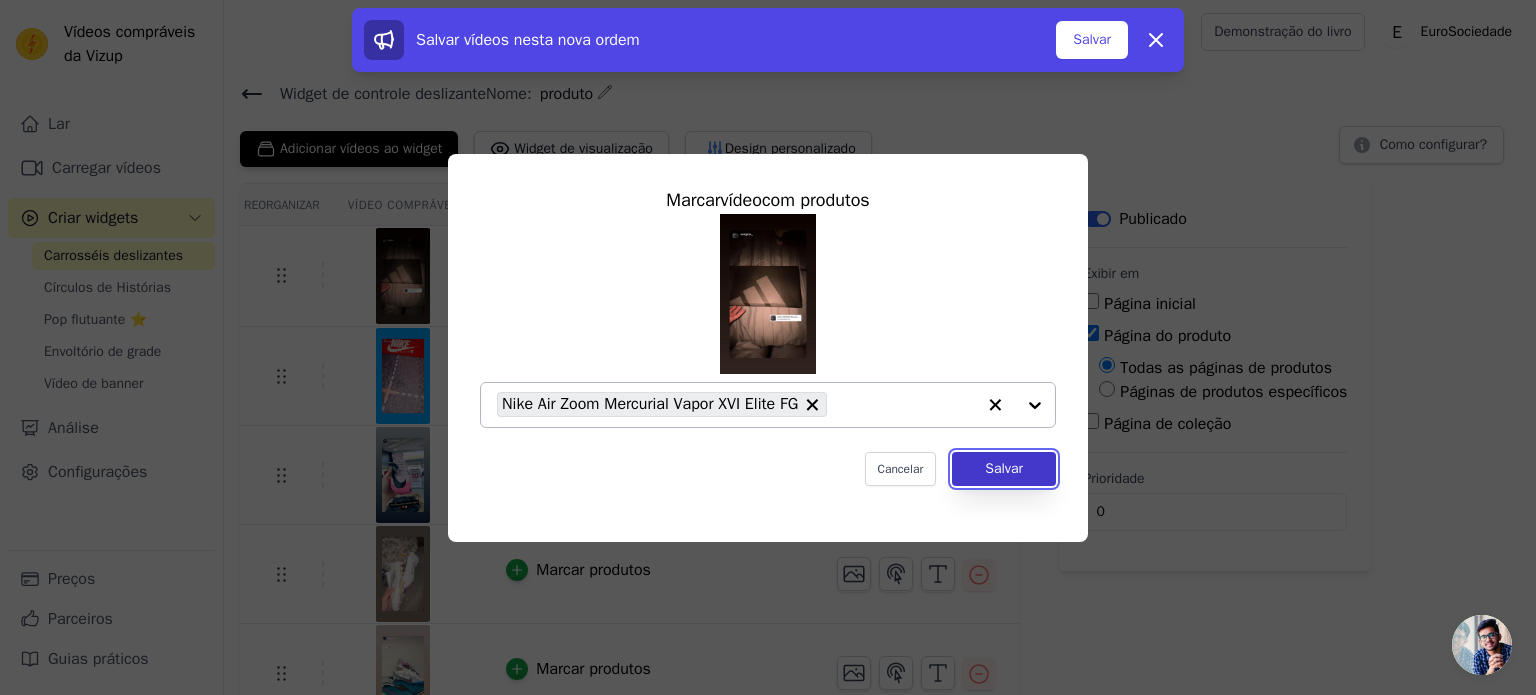 click on "Salvar" at bounding box center [1004, 468] 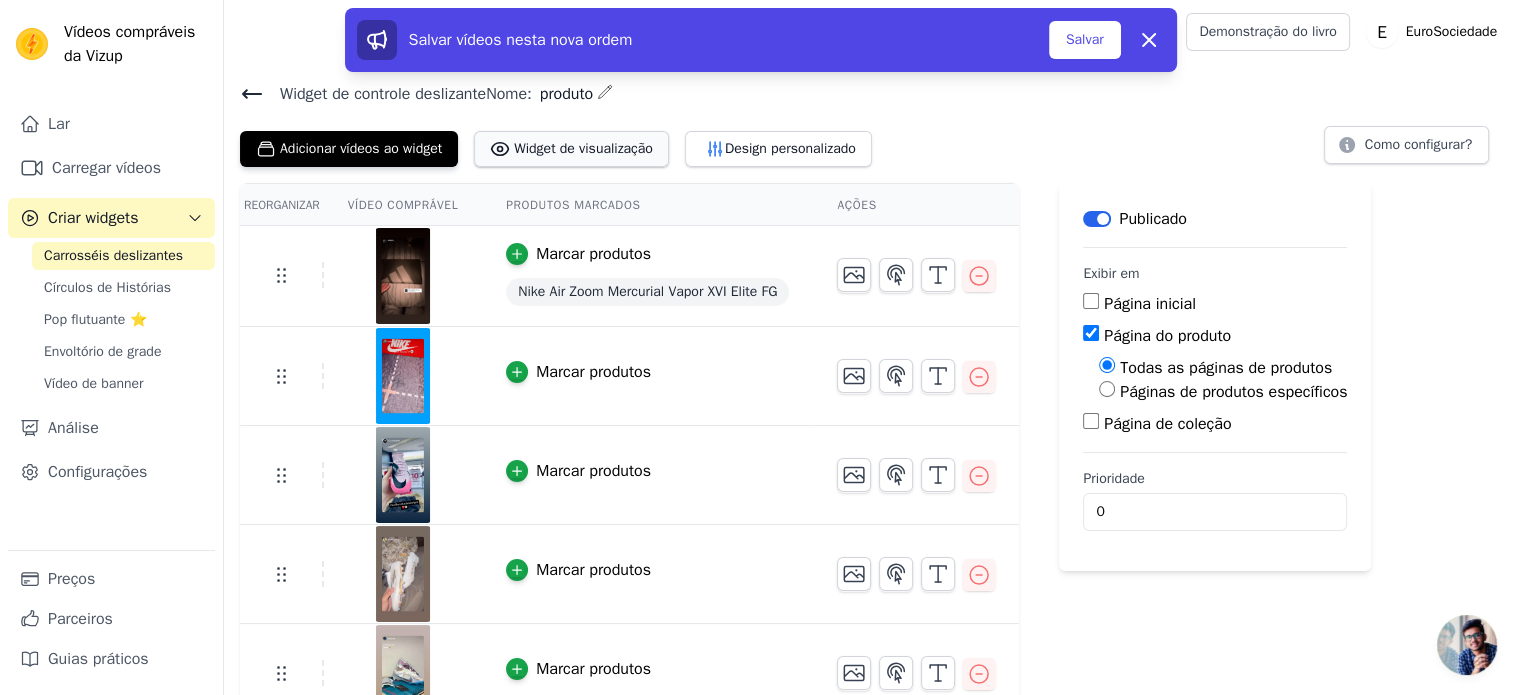 click on "Widget de visualização" at bounding box center [583, 148] 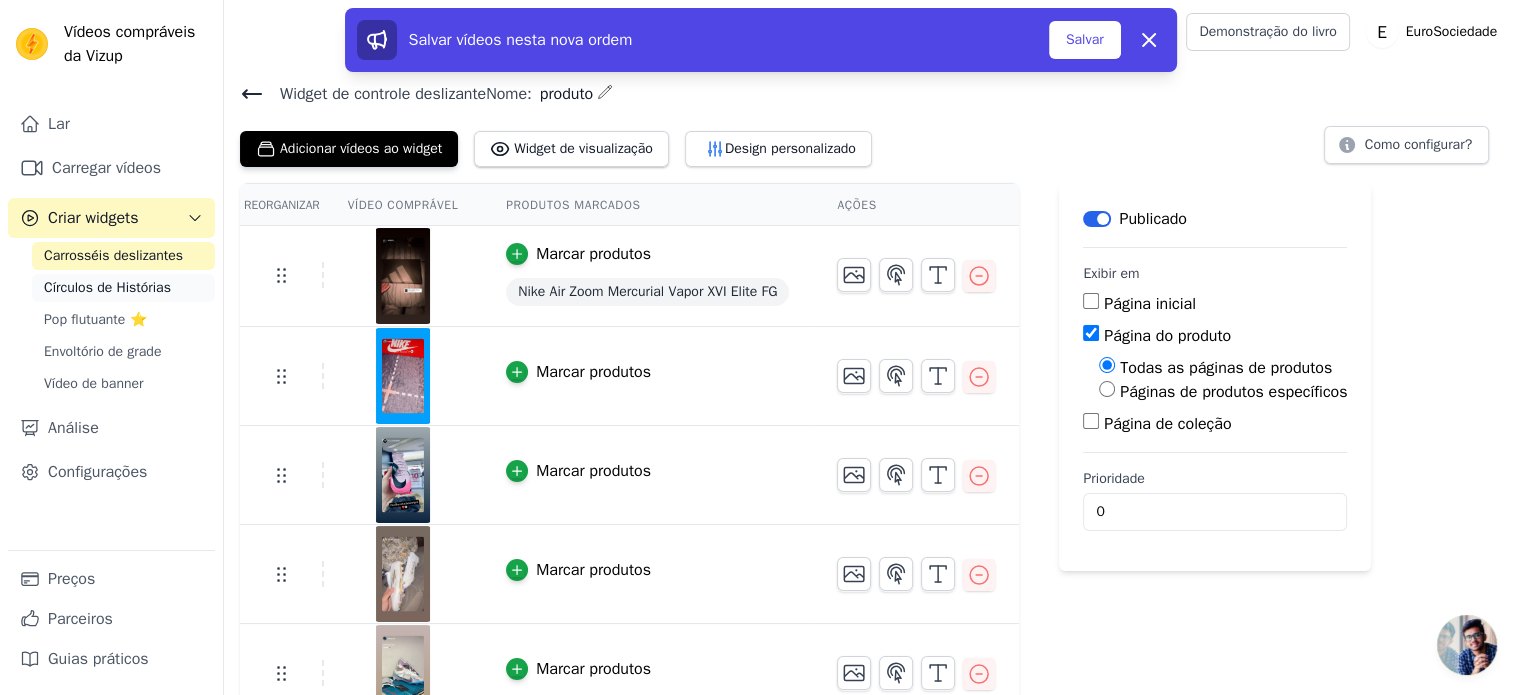 click on "Círculos de Histórias" at bounding box center [107, 287] 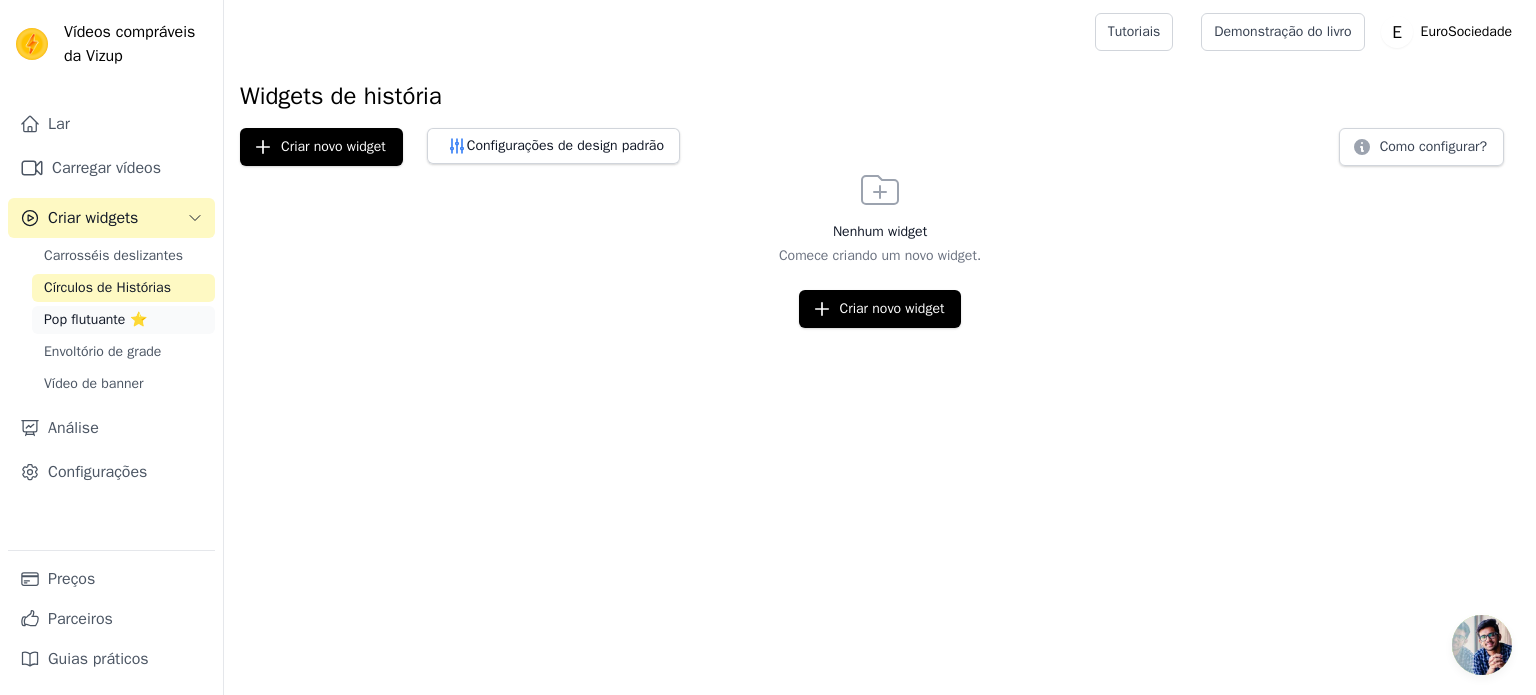 click on "Pop flutuante ⭐" at bounding box center (95, 319) 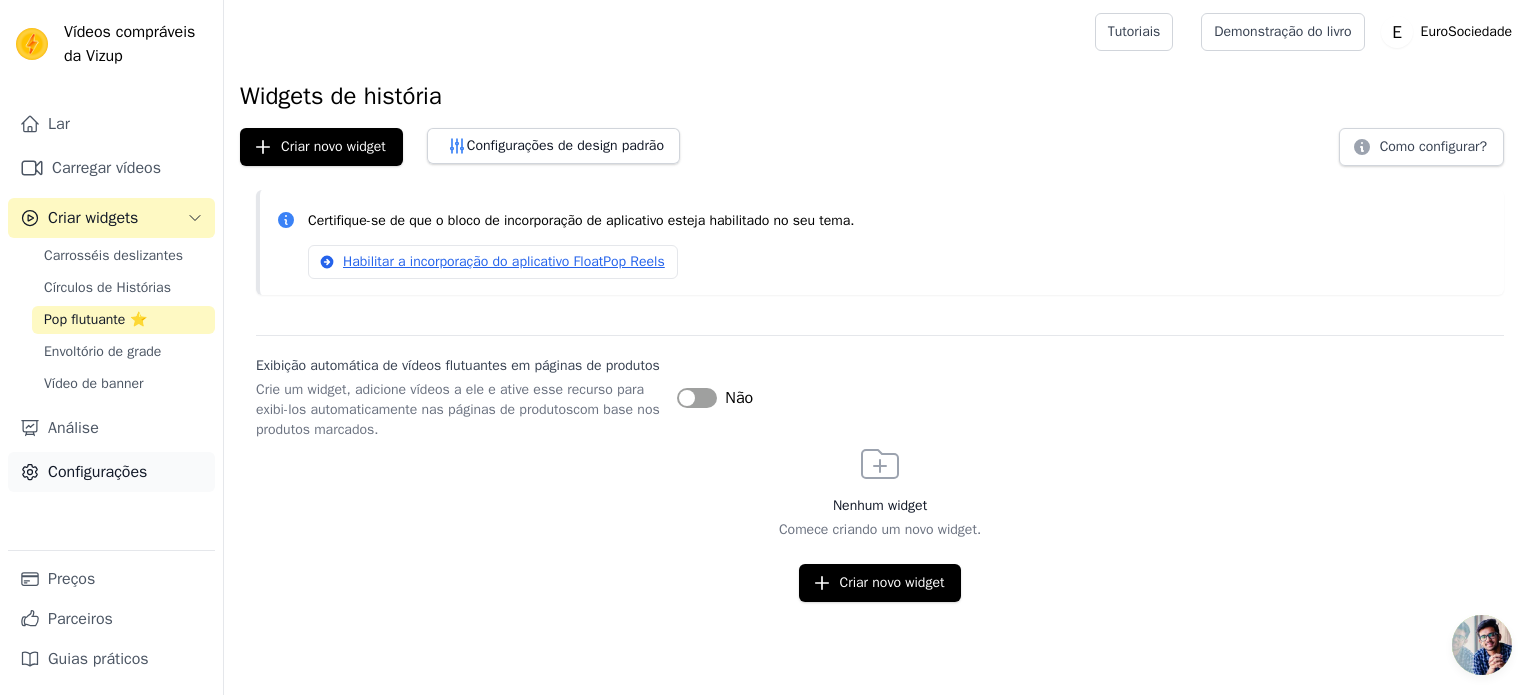 click on "Configurações" at bounding box center (97, 472) 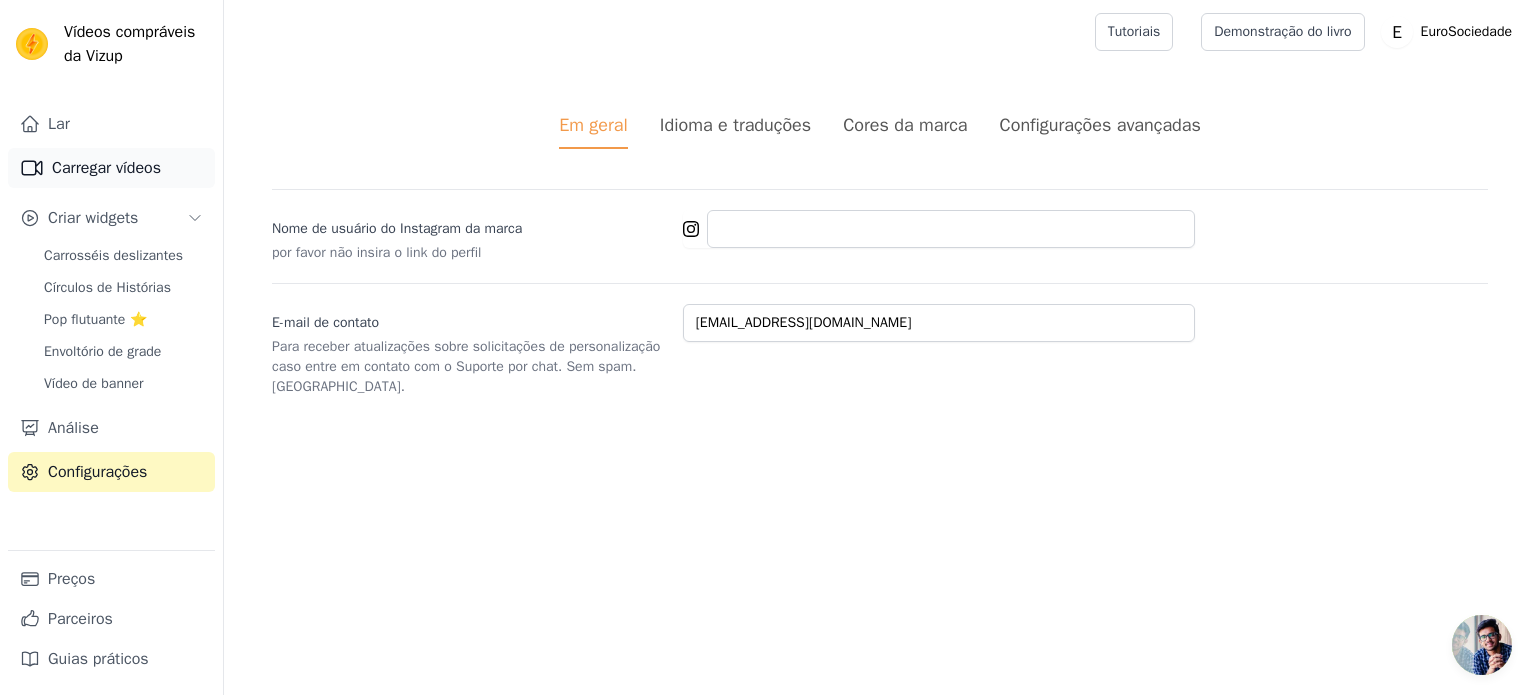 click on "Carregar vídeos" at bounding box center [106, 168] 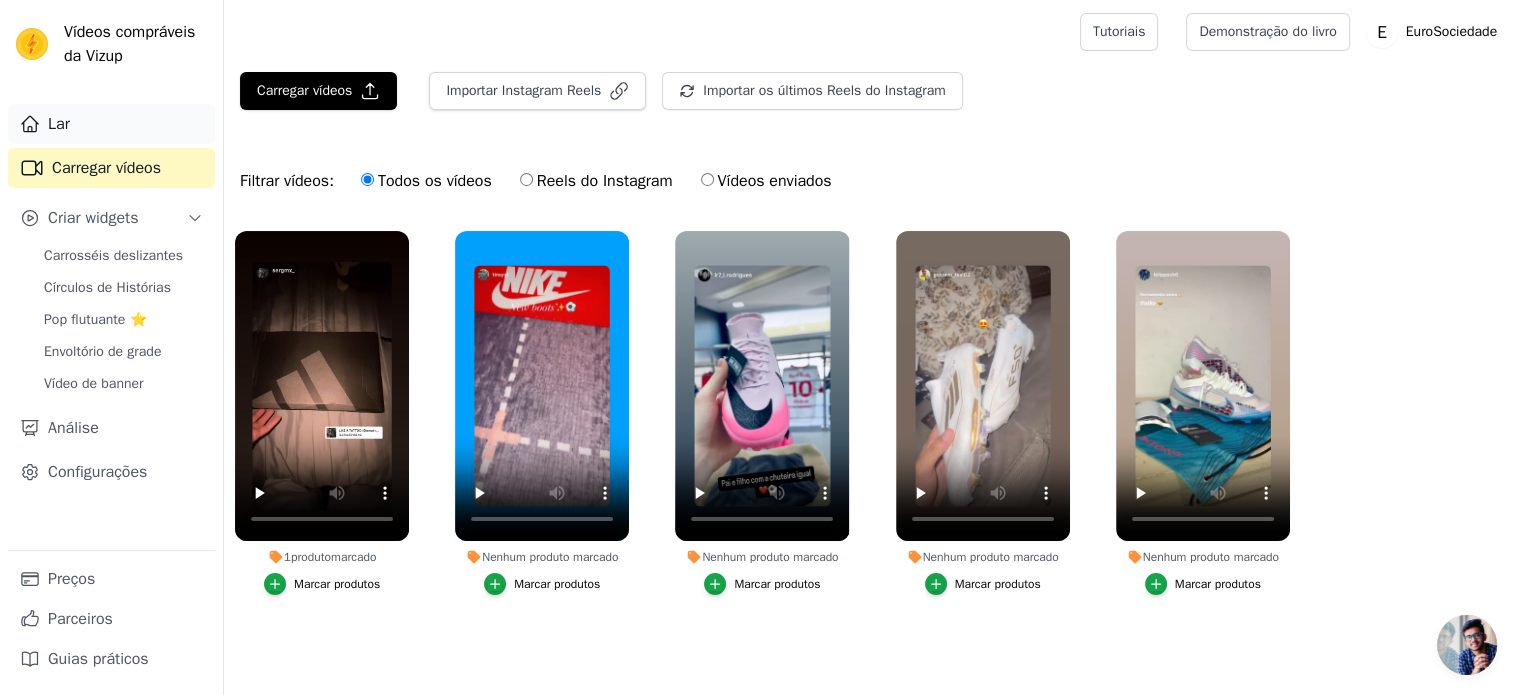 click on "Lar" at bounding box center (111, 124) 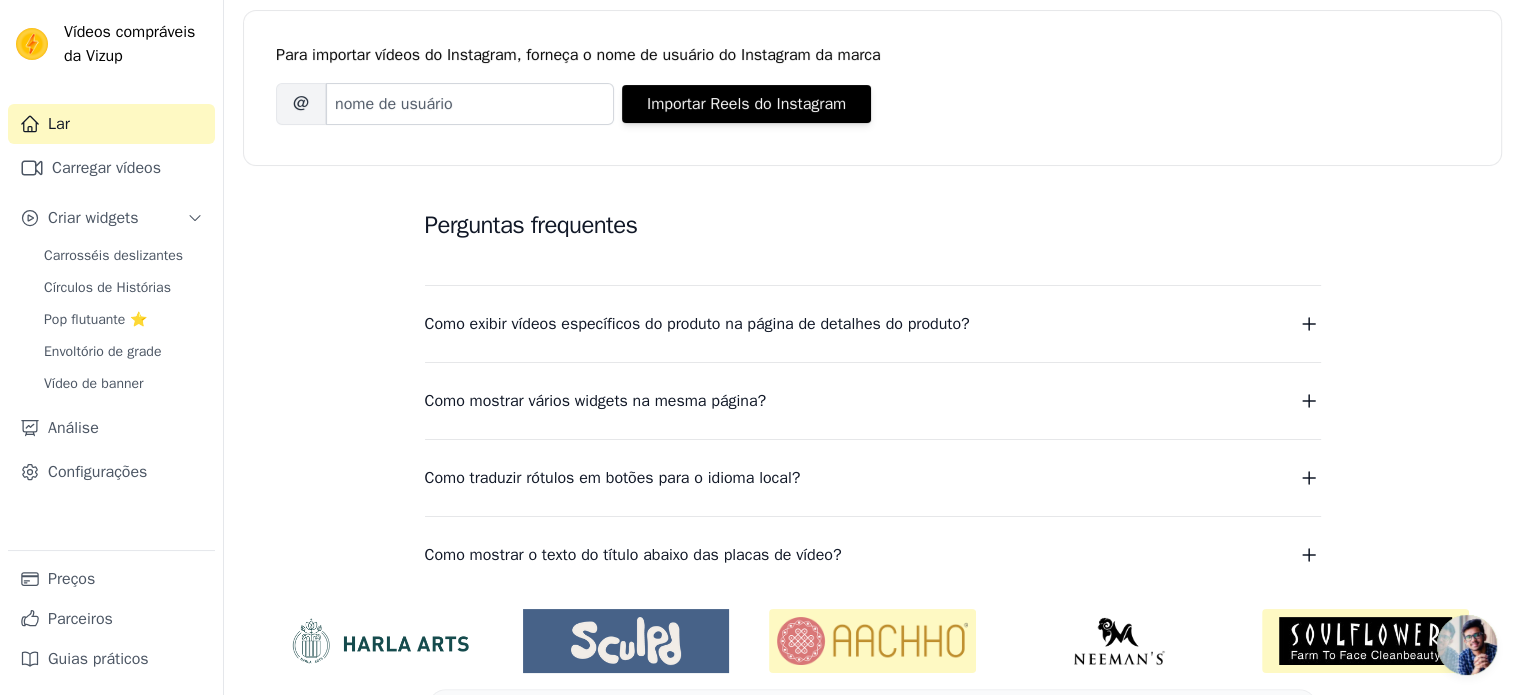 scroll, scrollTop: 425, scrollLeft: 0, axis: vertical 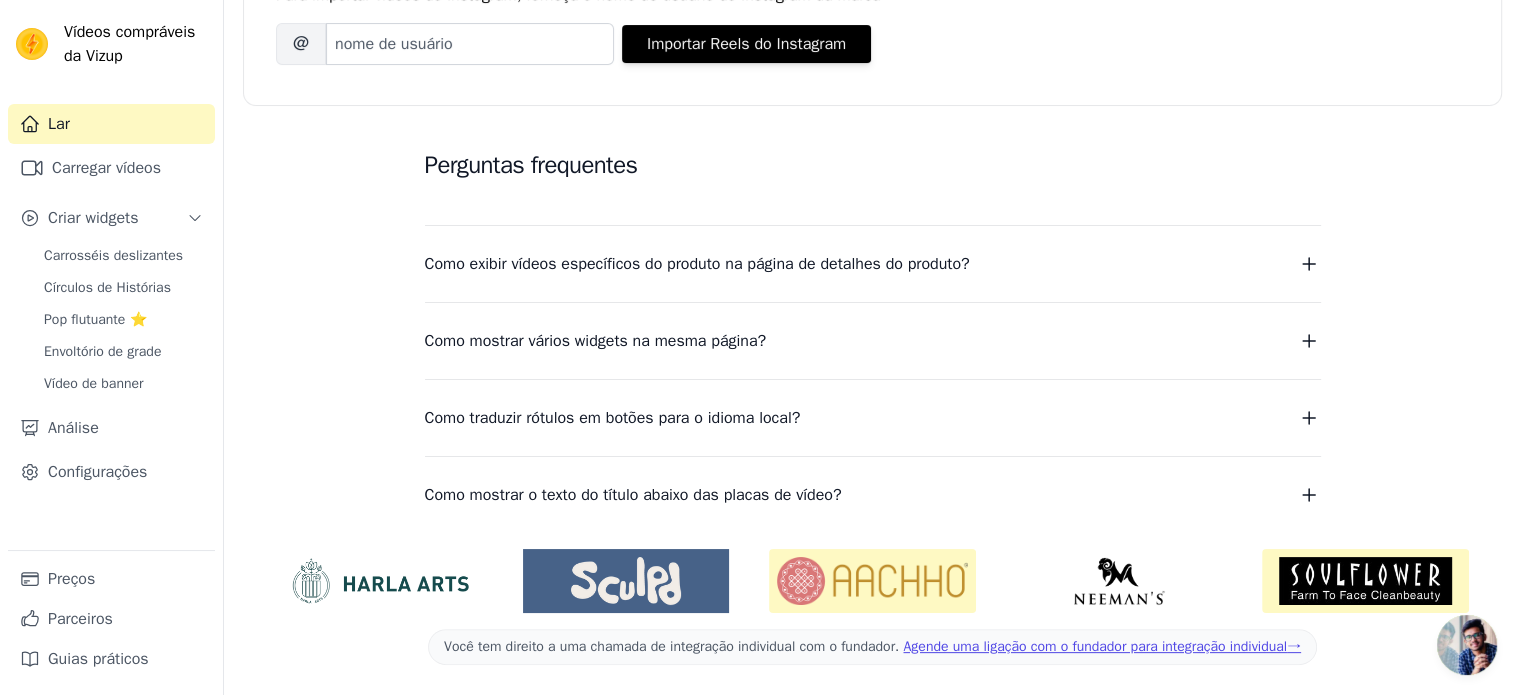 click on "Como exibir vídeos específicos do produto na página de detalhes do produto?" at bounding box center (697, 264) 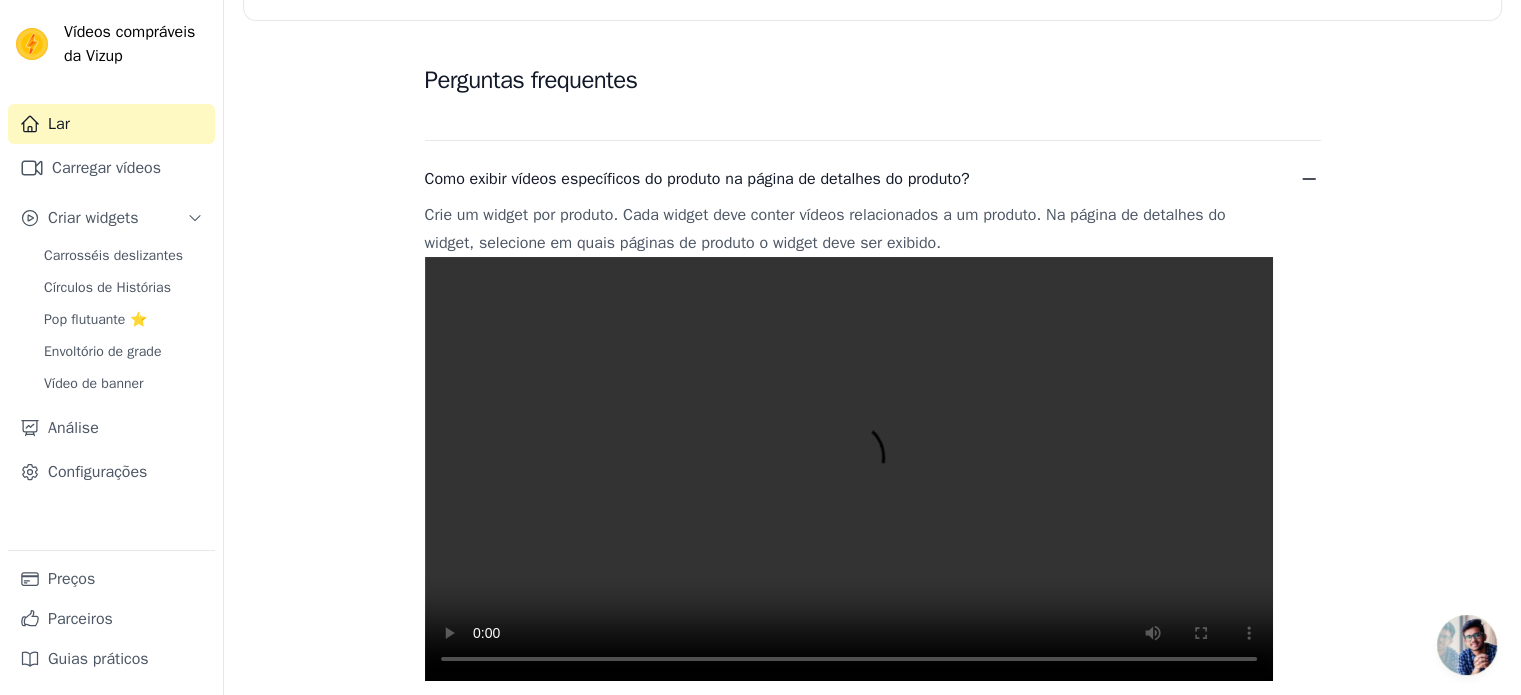 scroll, scrollTop: 625, scrollLeft: 0, axis: vertical 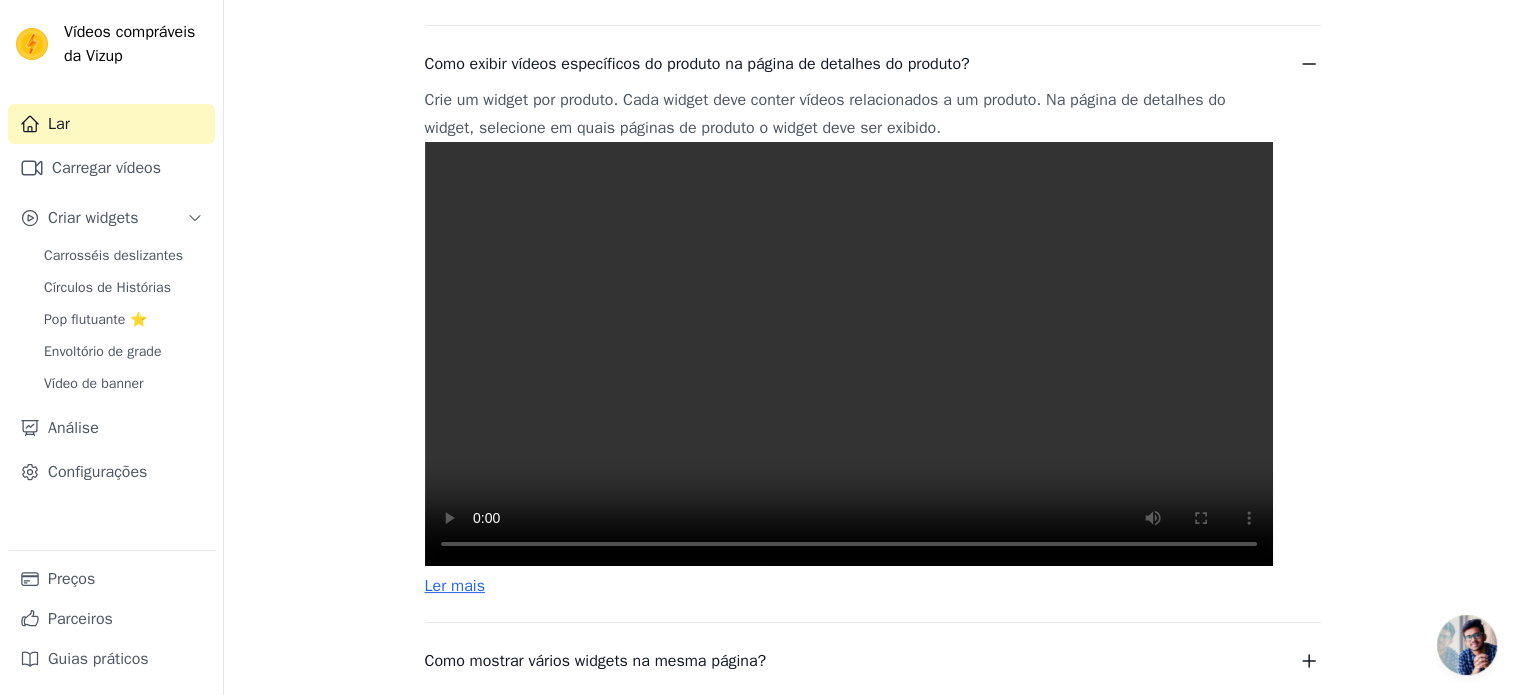 click at bounding box center [849, 354] 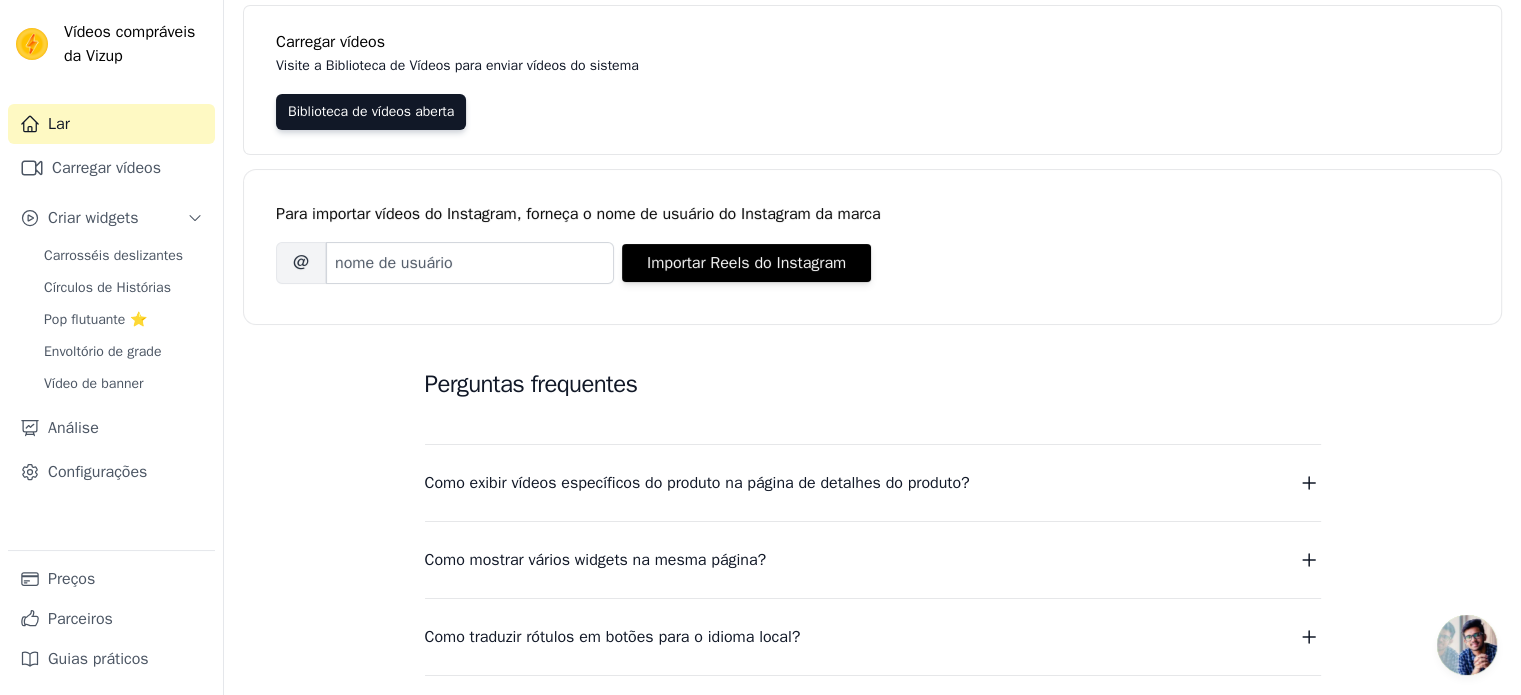 scroll, scrollTop: 325, scrollLeft: 0, axis: vertical 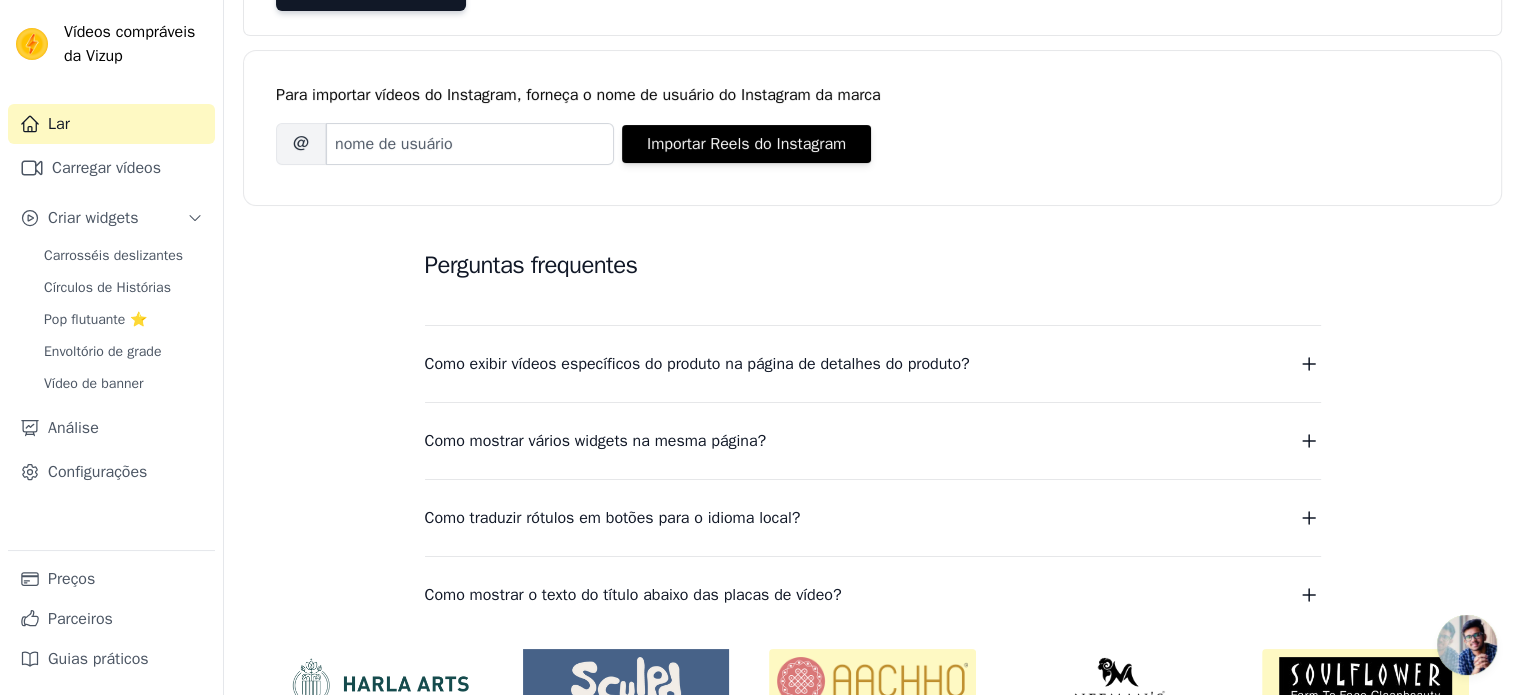 click on "Como exibir vídeos específicos do produto na página de detalhes do produto?" at bounding box center (697, 364) 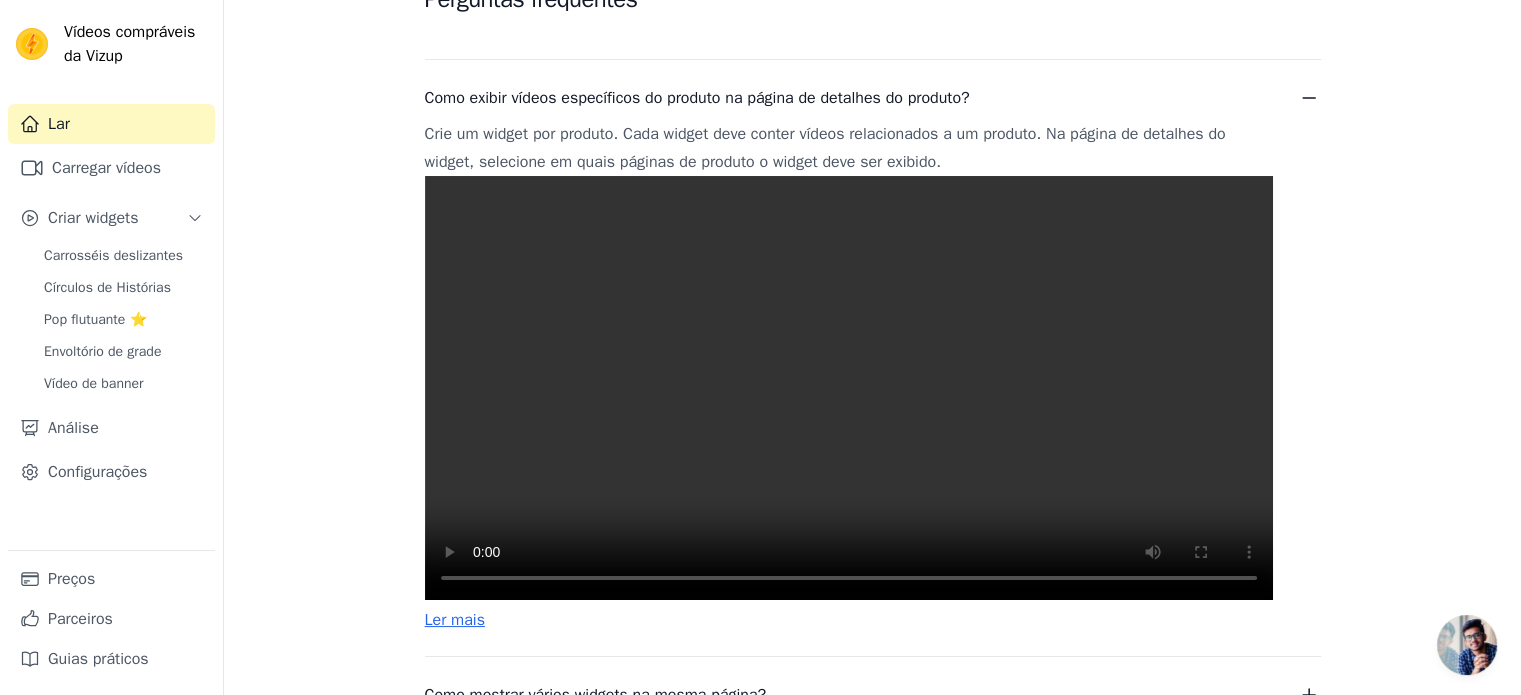 scroll, scrollTop: 625, scrollLeft: 0, axis: vertical 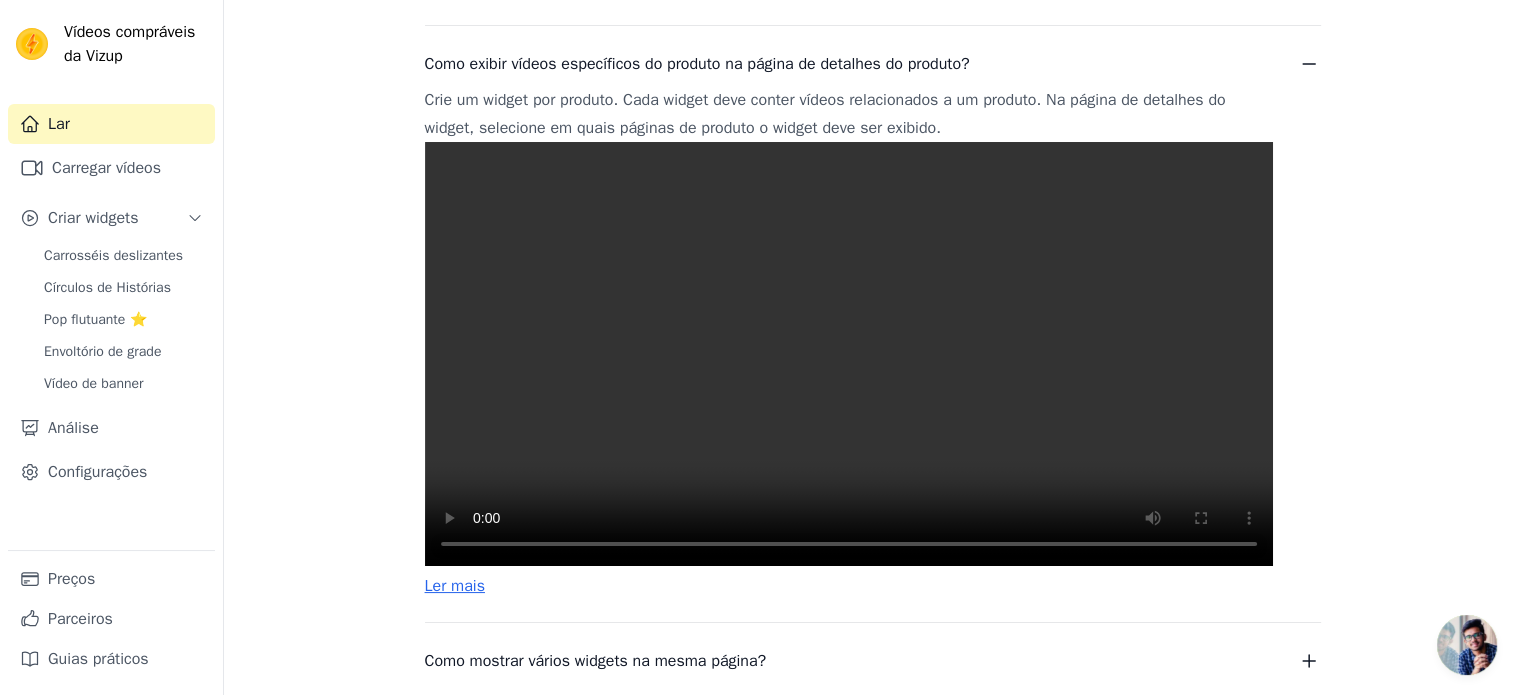 type 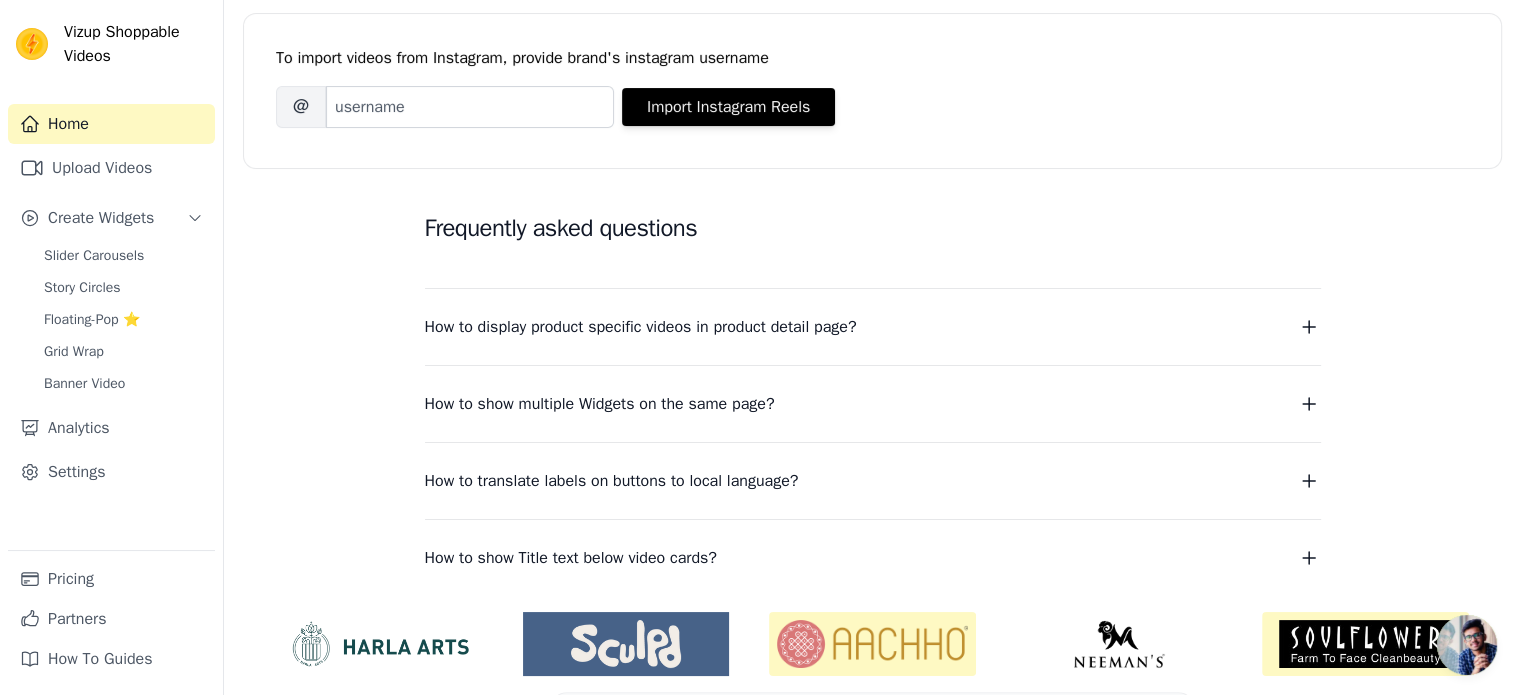 scroll, scrollTop: 425, scrollLeft: 0, axis: vertical 